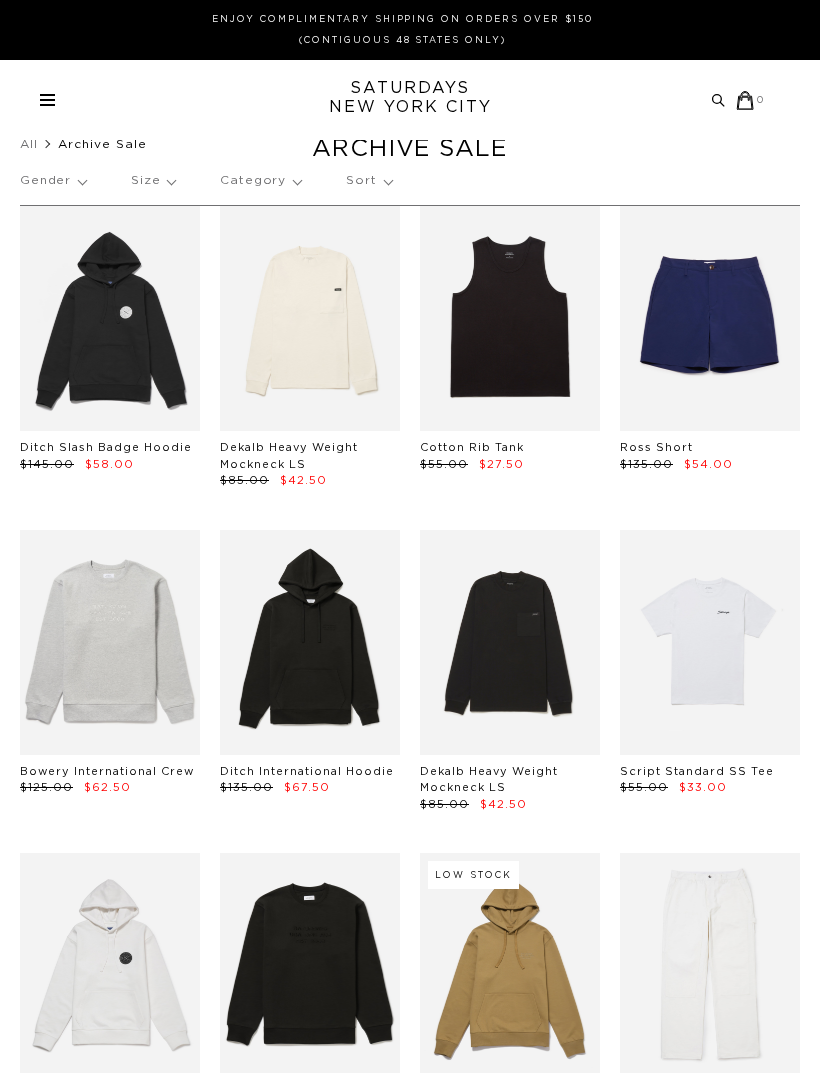 scroll, scrollTop: 0, scrollLeft: 0, axis: both 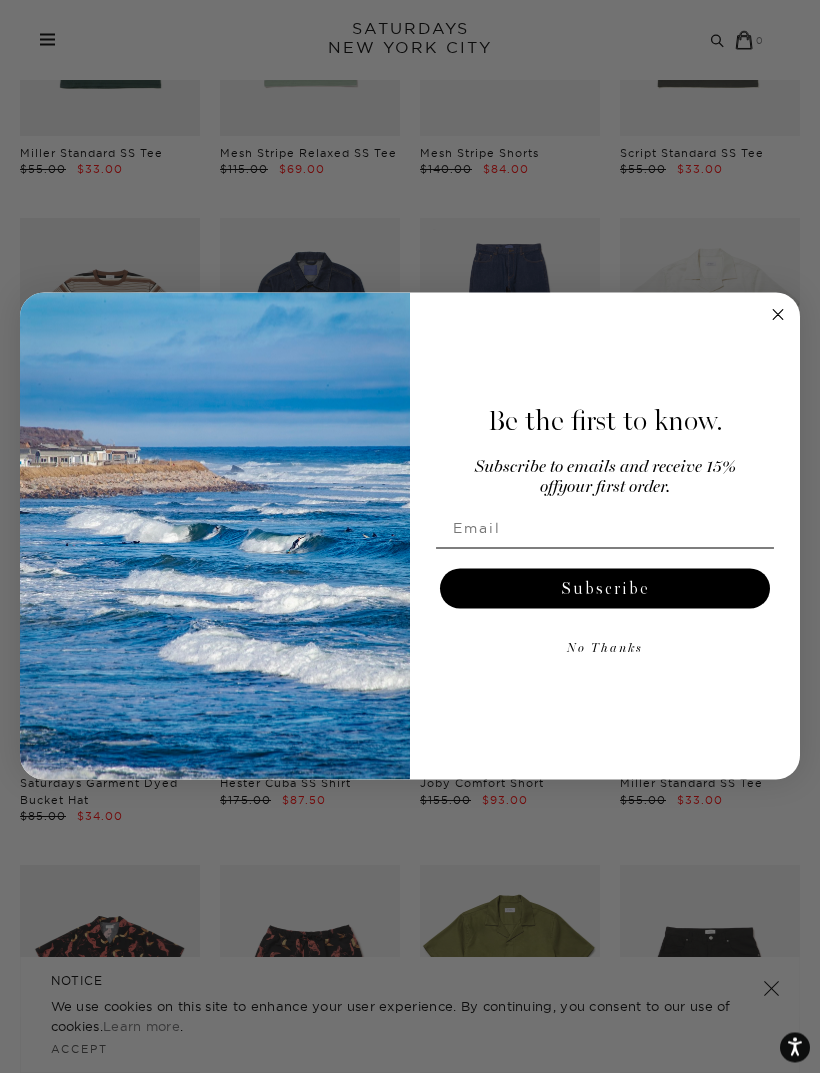 click 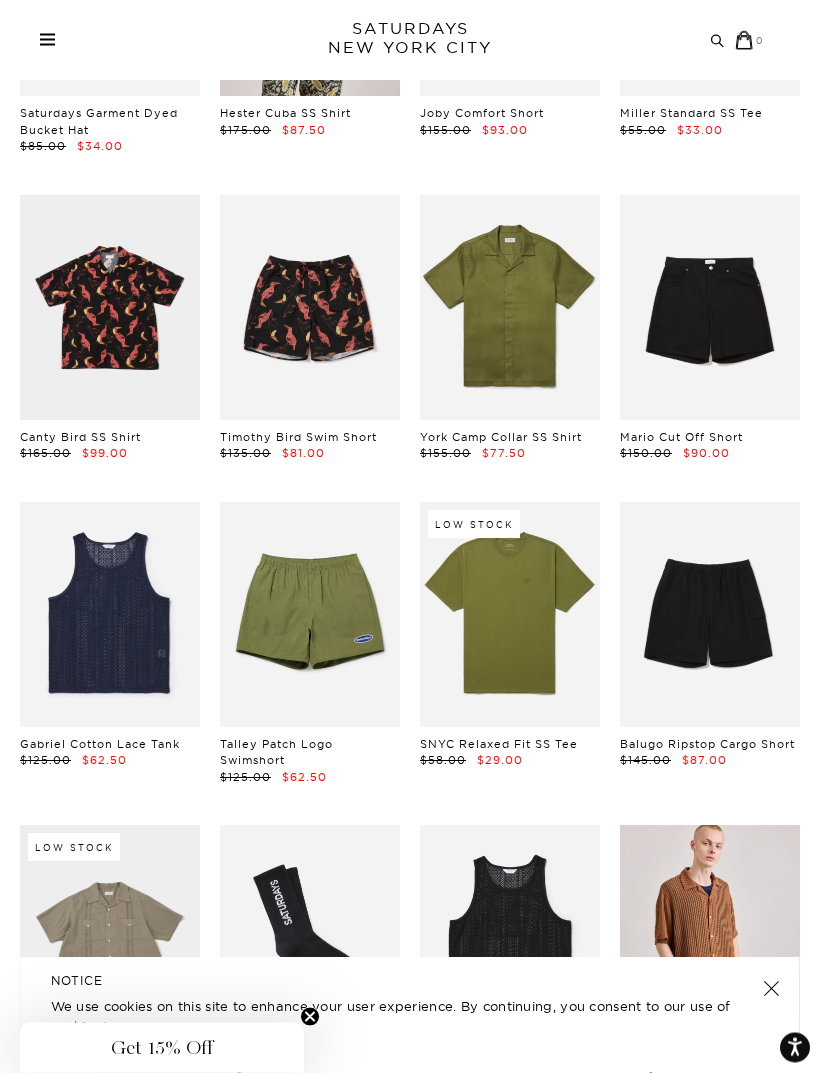 scroll, scrollTop: 2243, scrollLeft: 0, axis: vertical 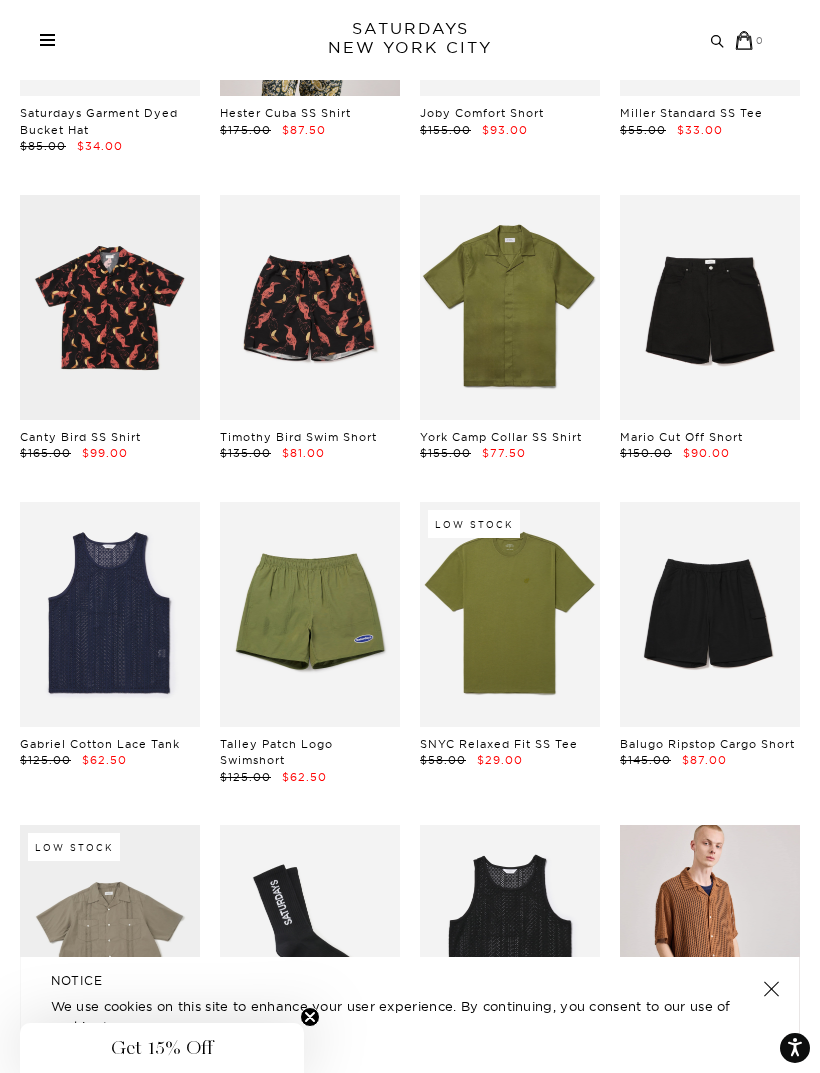 click at bounding box center (510, 937) 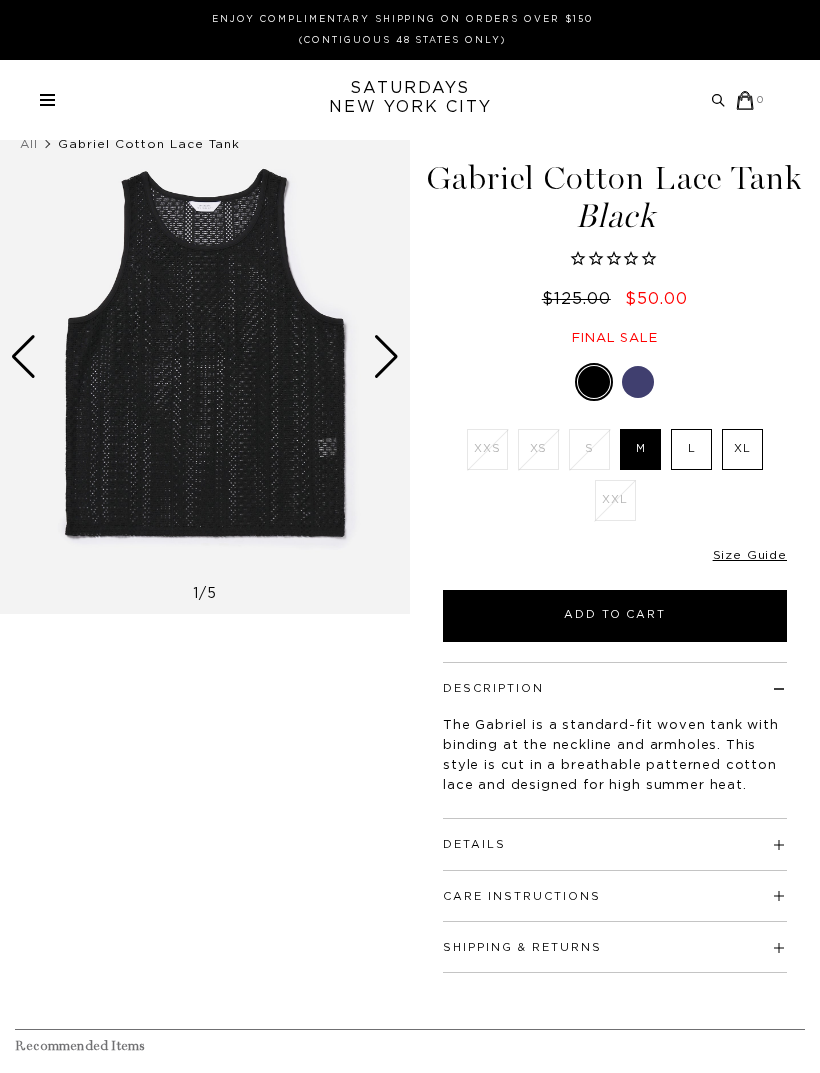 scroll, scrollTop: 0, scrollLeft: 0, axis: both 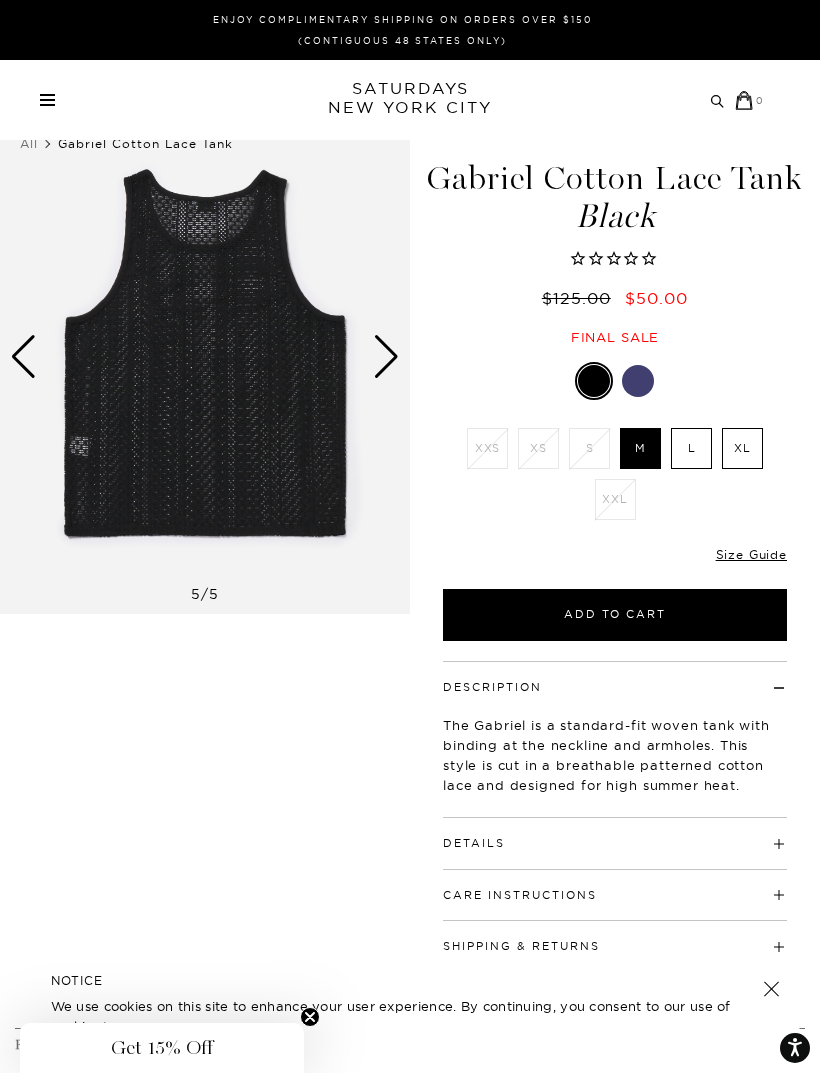 click at bounding box center [638, 381] 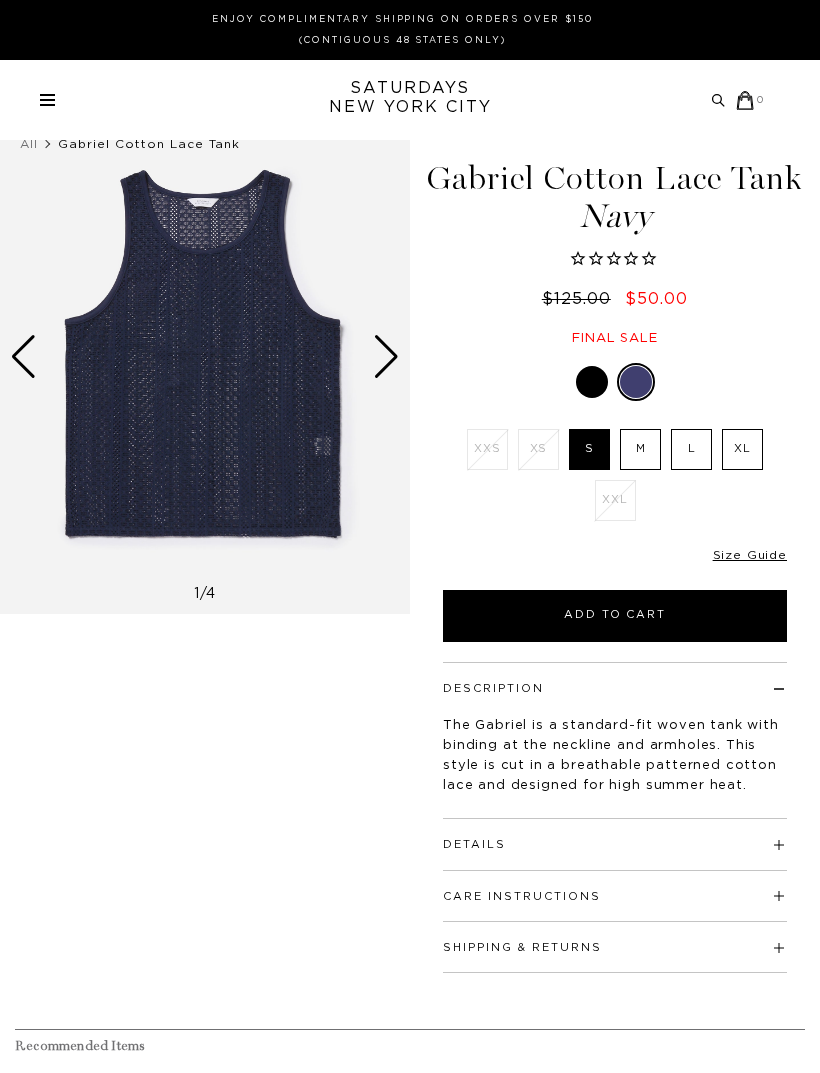 scroll, scrollTop: 0, scrollLeft: 0, axis: both 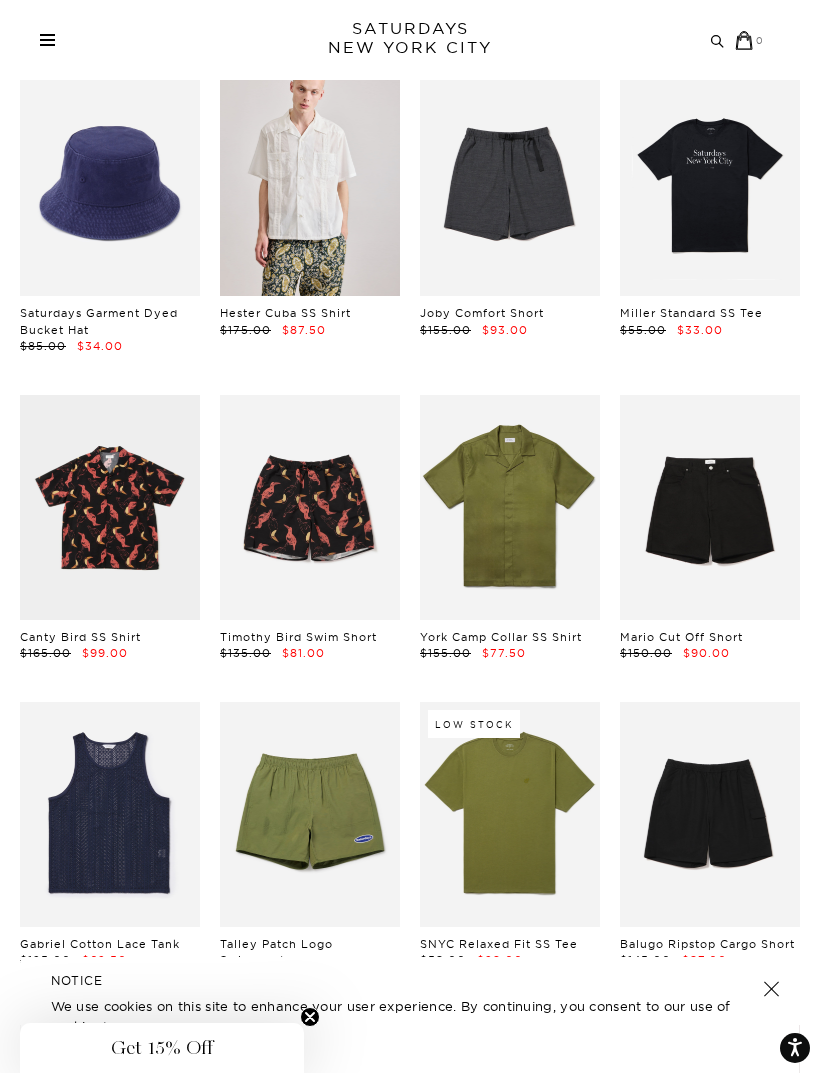 click 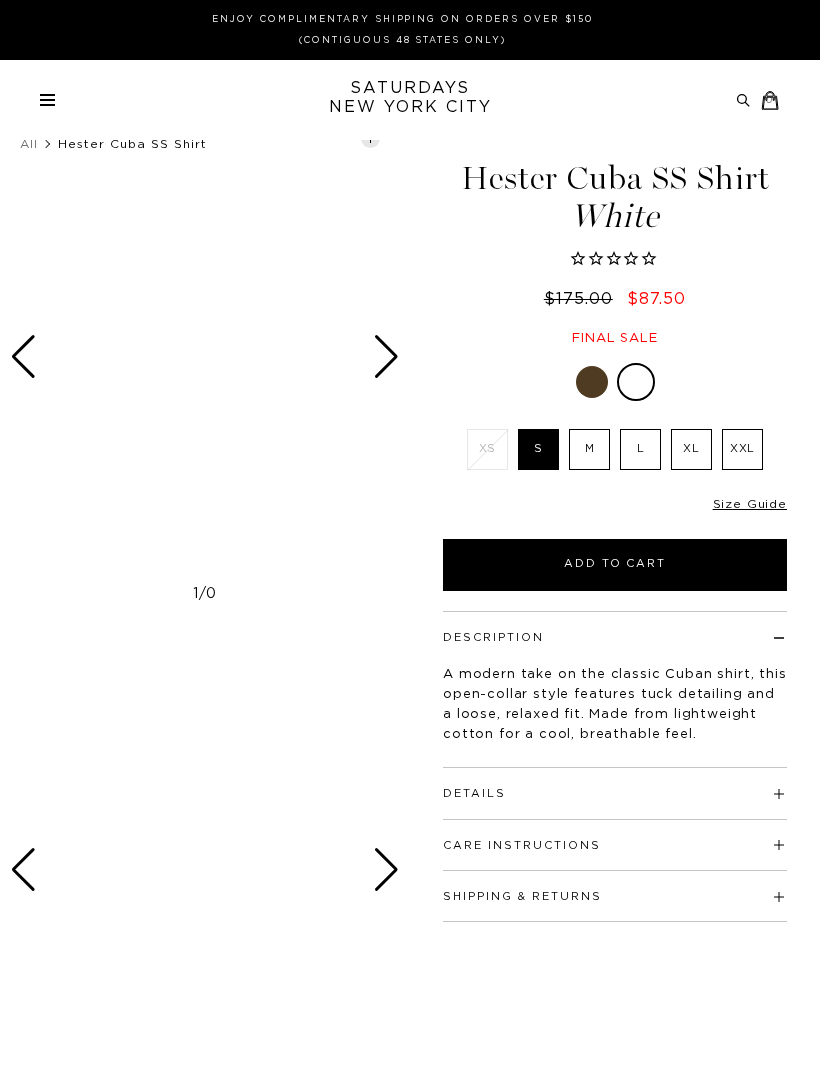 scroll, scrollTop: 0, scrollLeft: 0, axis: both 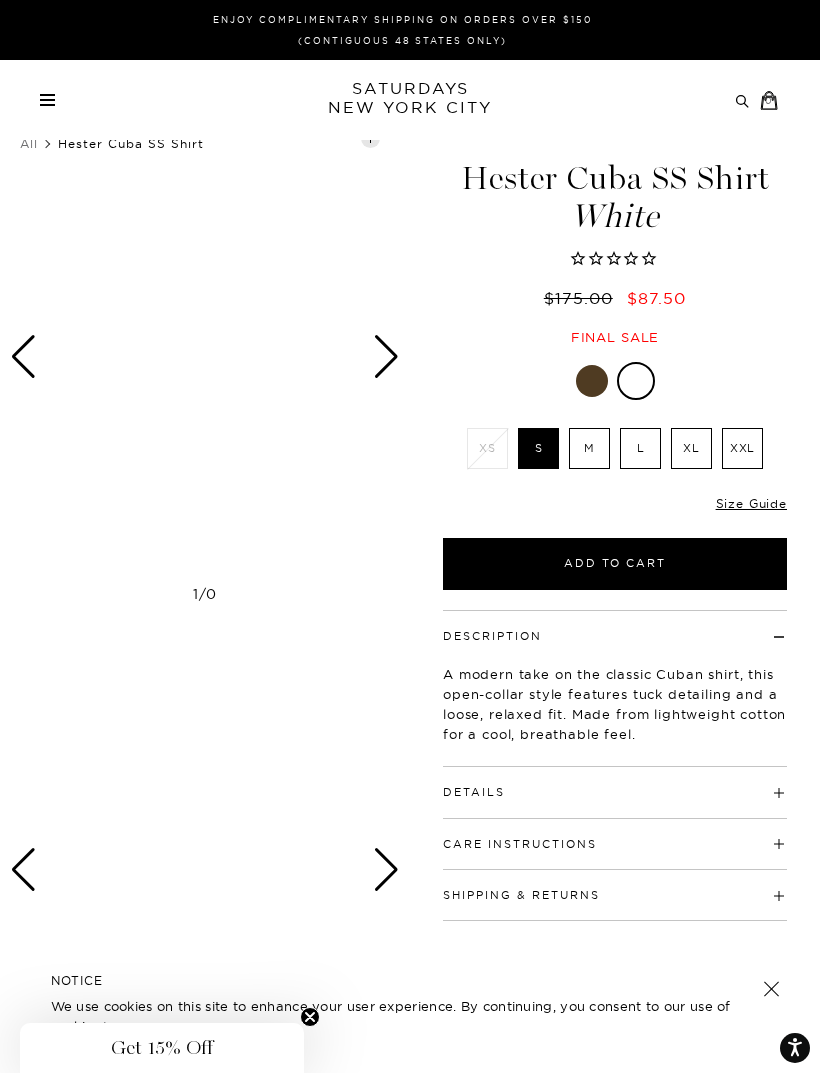 click at bounding box center [592, 381] 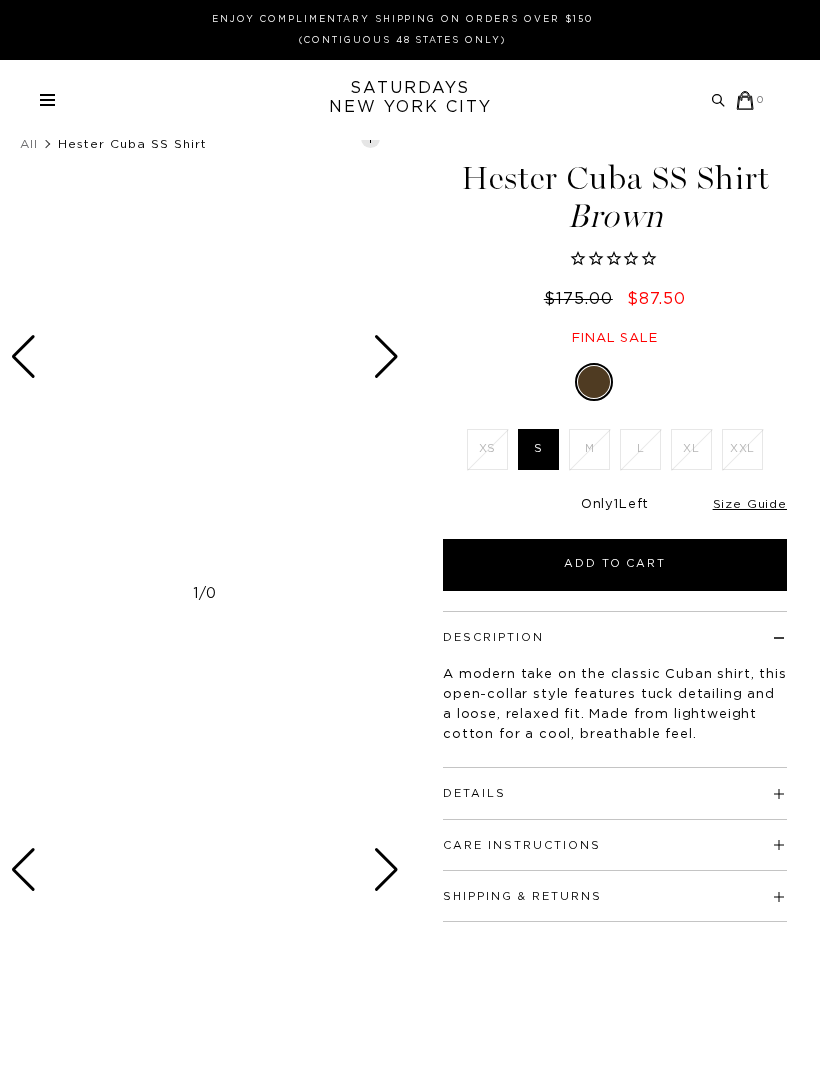 scroll, scrollTop: 0, scrollLeft: 0, axis: both 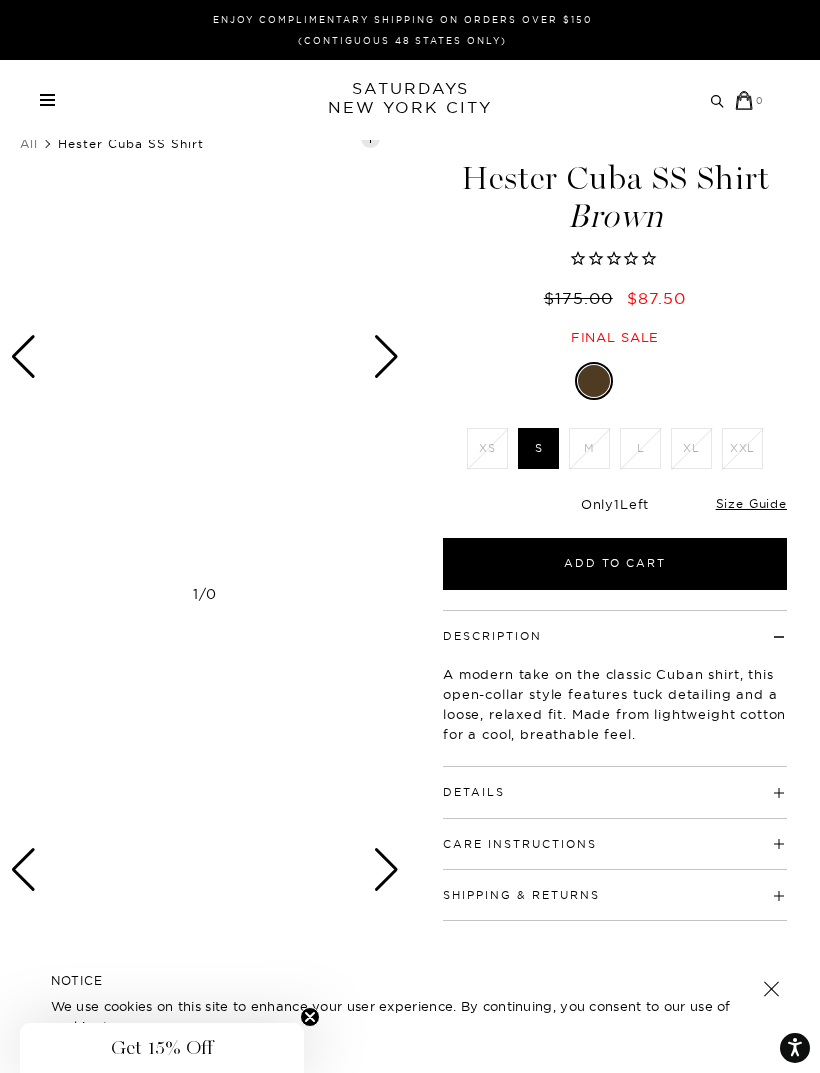 click at bounding box center [638, 381] 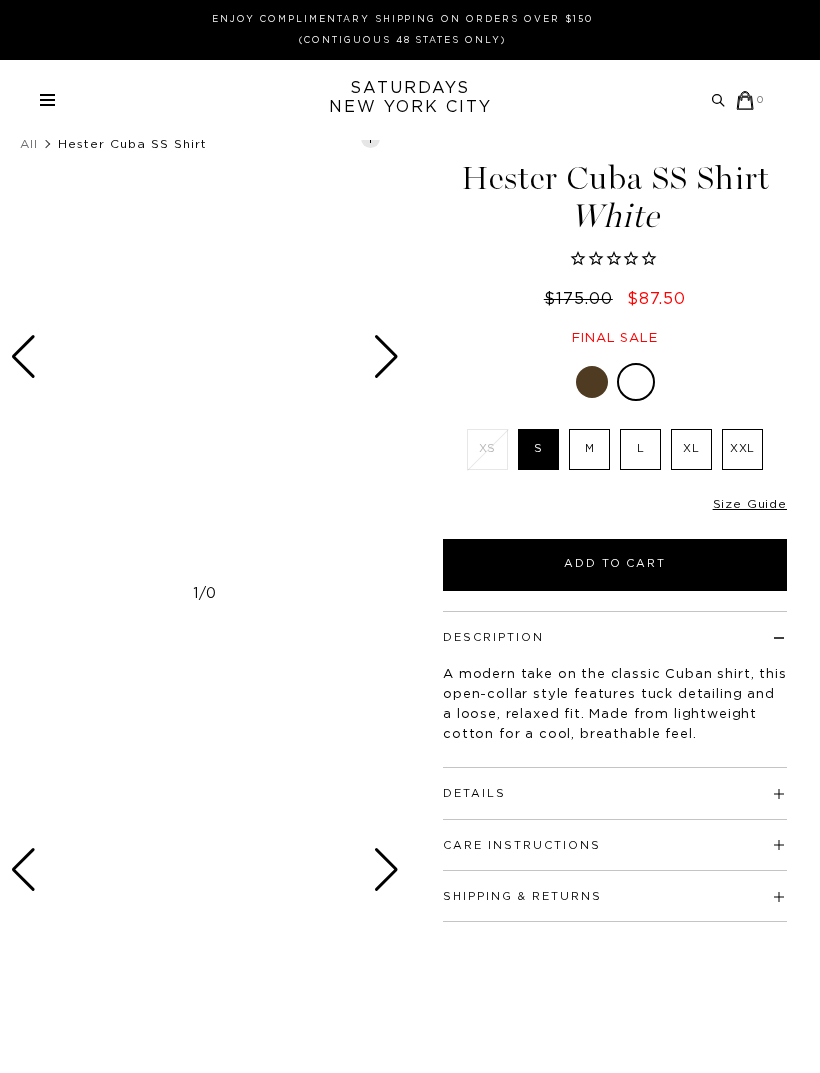 scroll, scrollTop: 0, scrollLeft: 0, axis: both 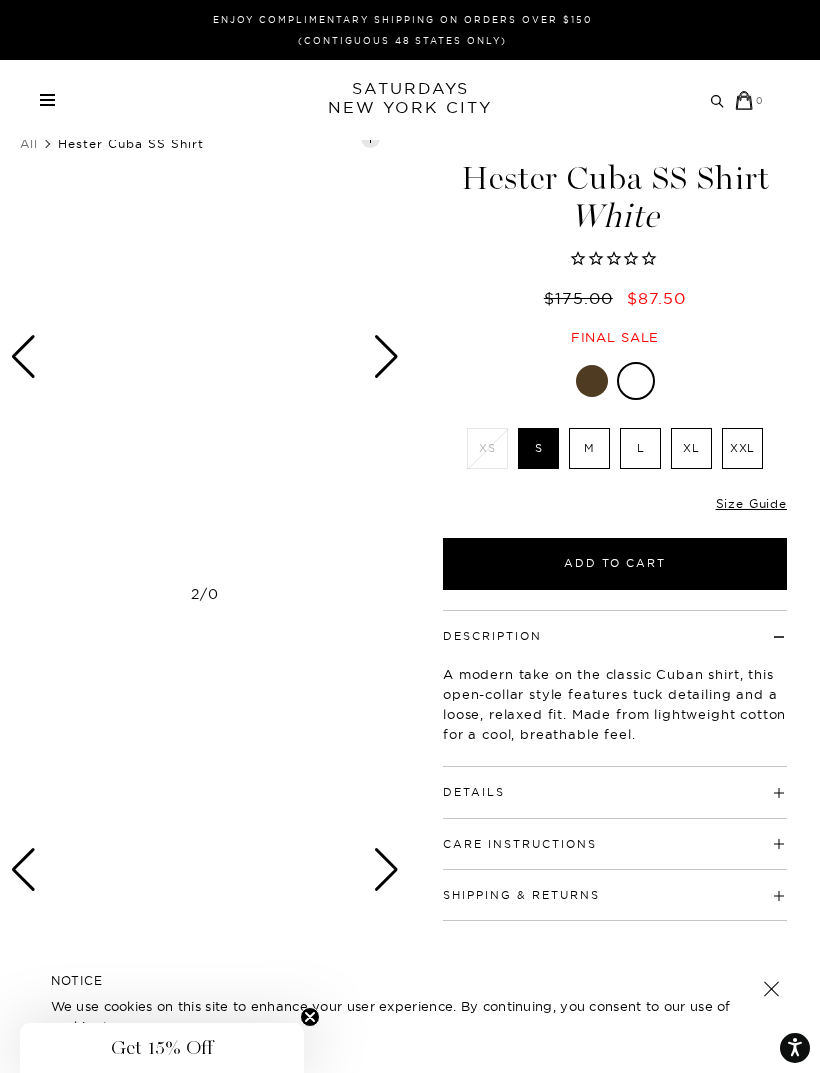 click at bounding box center (636, 381) 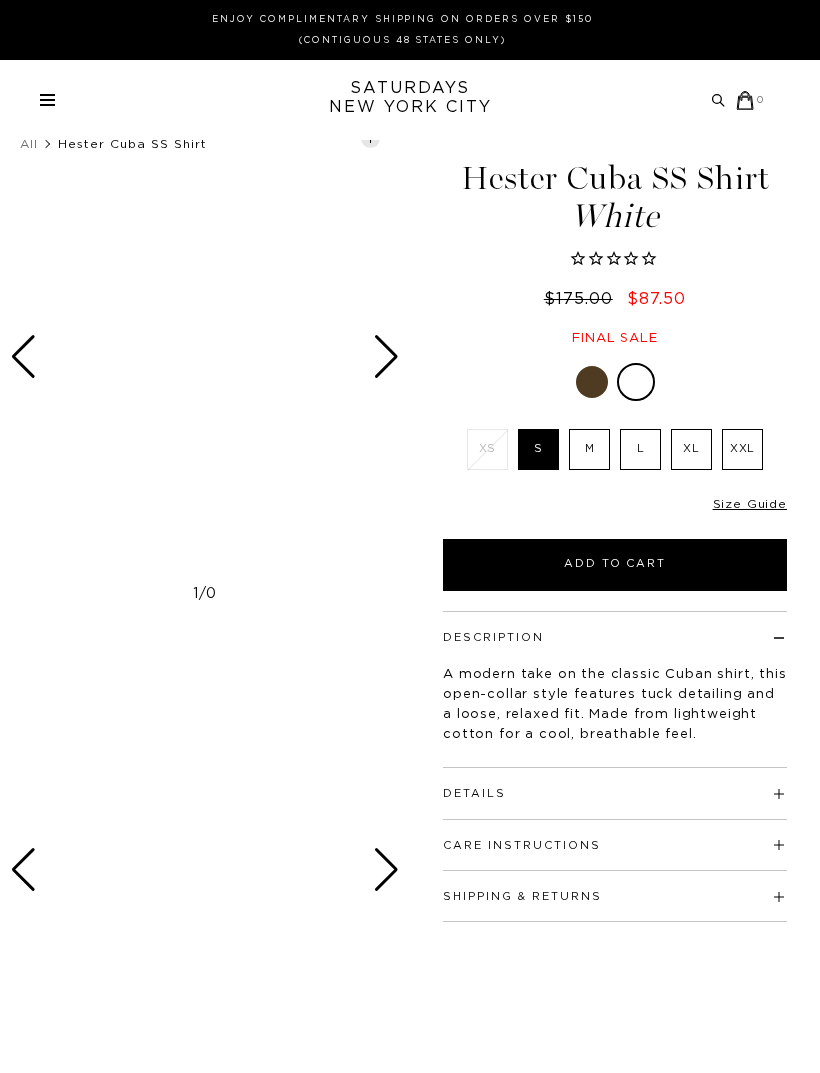 scroll, scrollTop: 0, scrollLeft: 0, axis: both 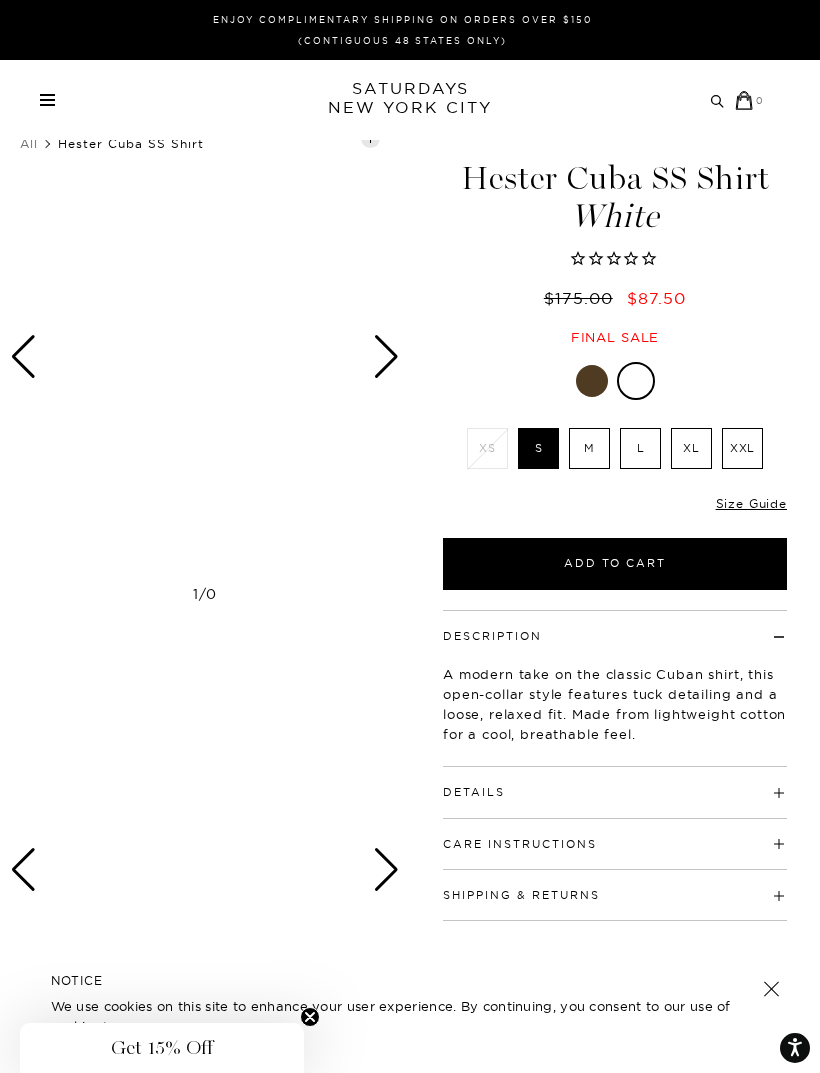 click on "XXL" at bounding box center [742, 448] 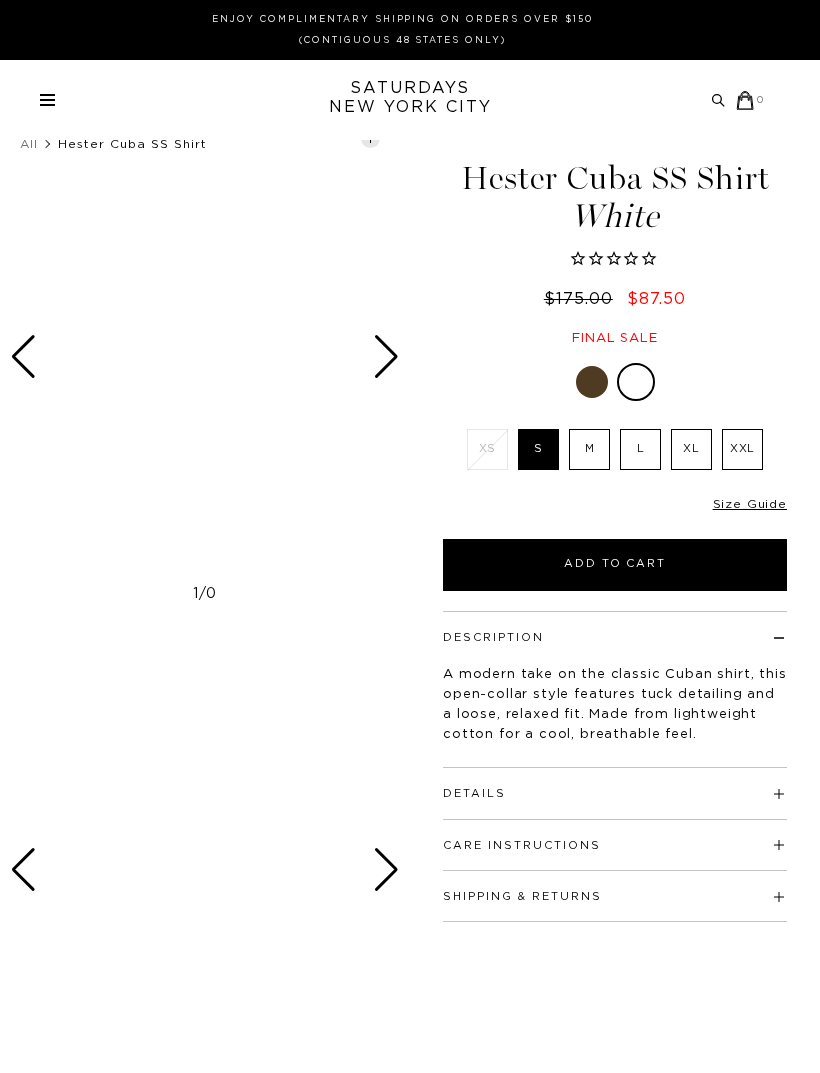scroll, scrollTop: 0, scrollLeft: 0, axis: both 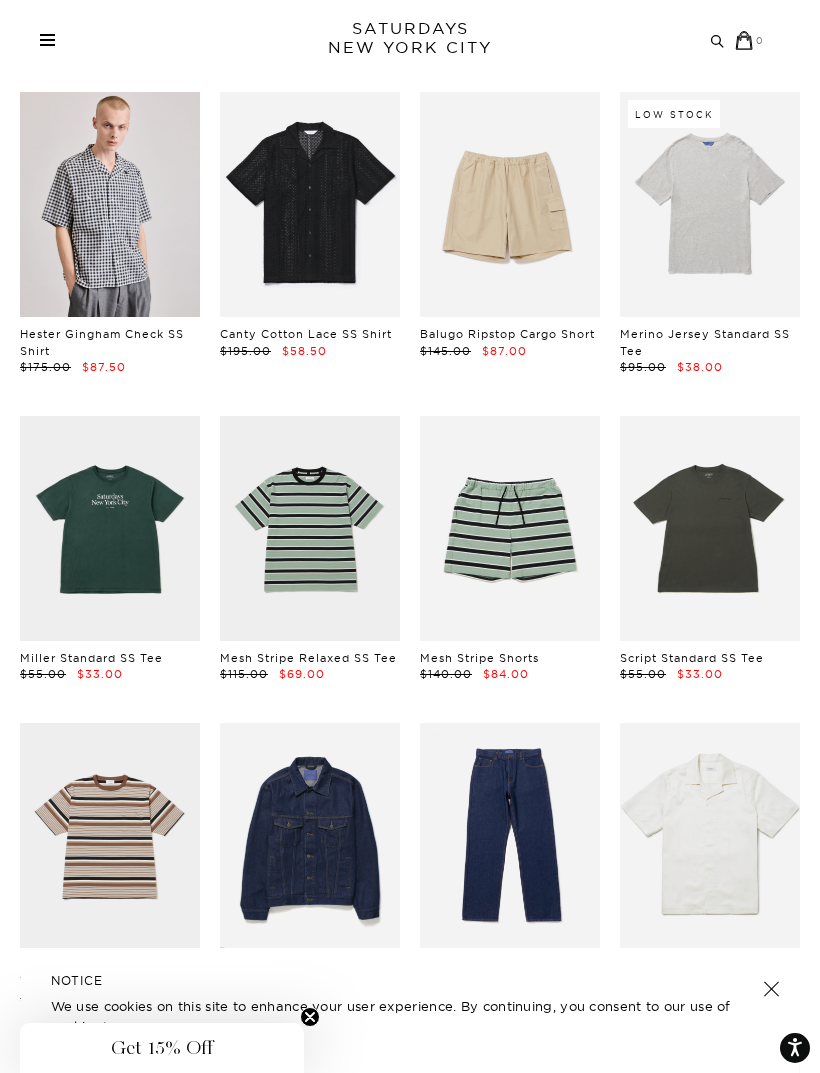 click at bounding box center (110, 204) 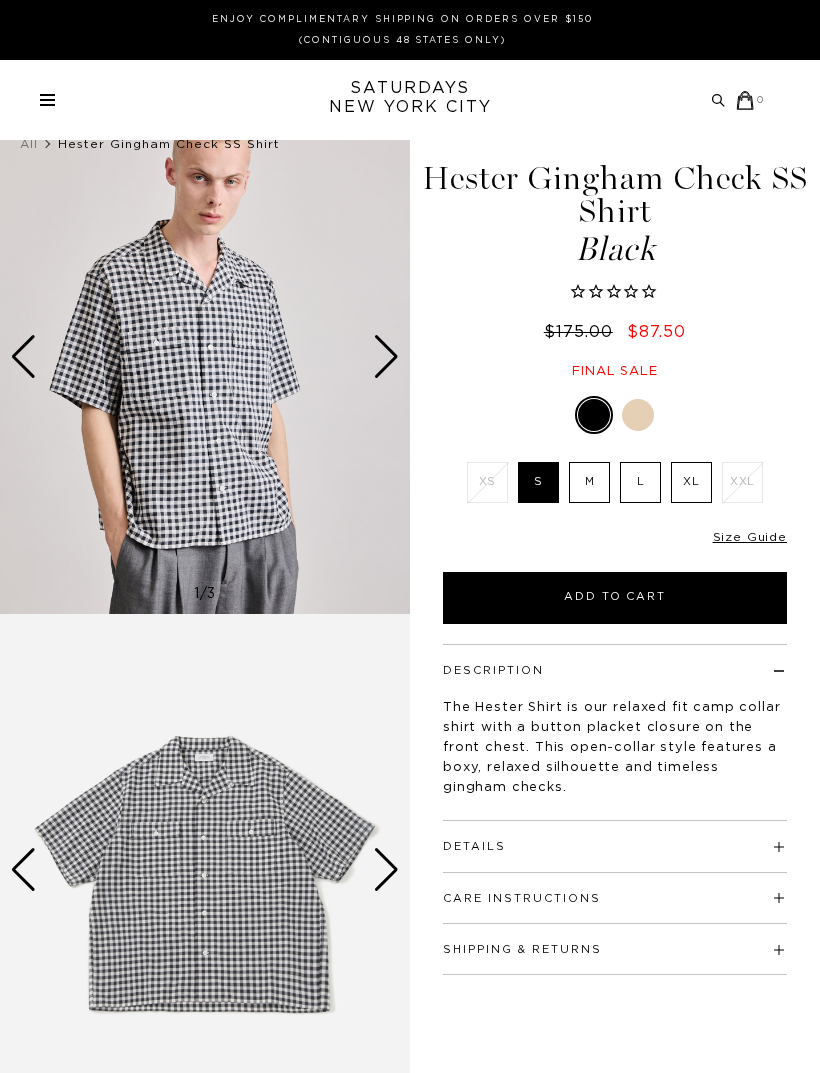 scroll, scrollTop: 0, scrollLeft: 0, axis: both 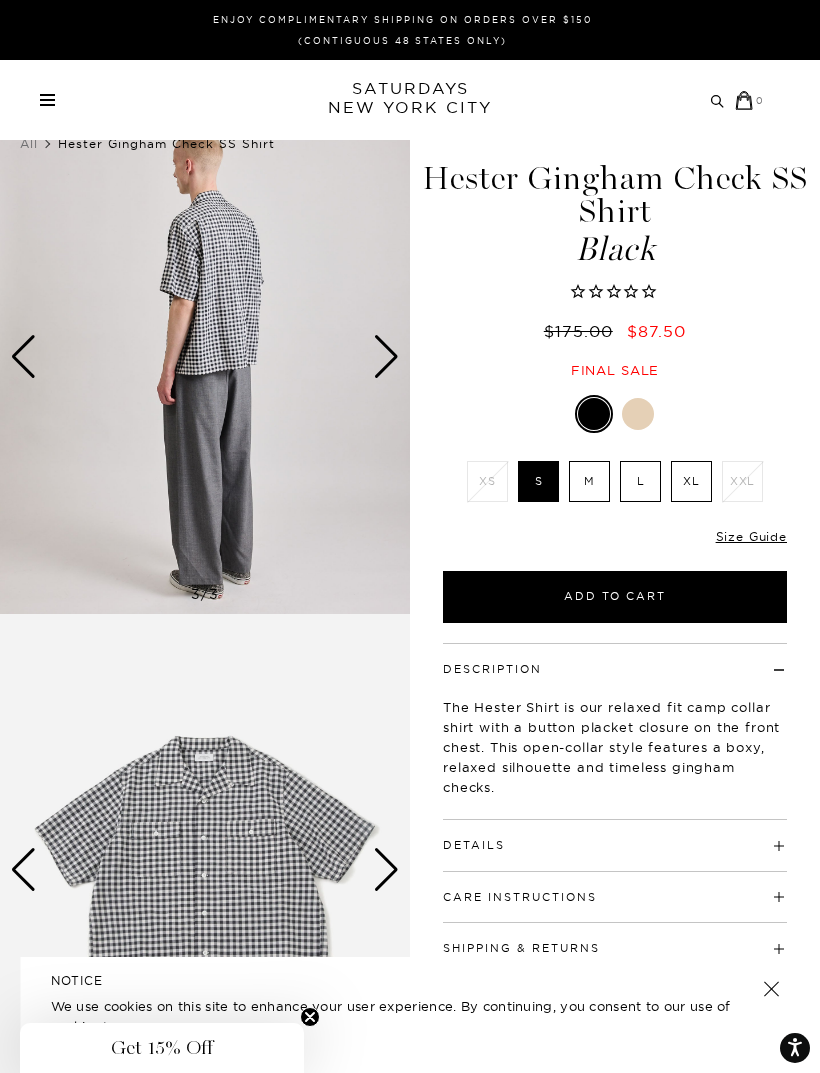 click at bounding box center (638, 414) 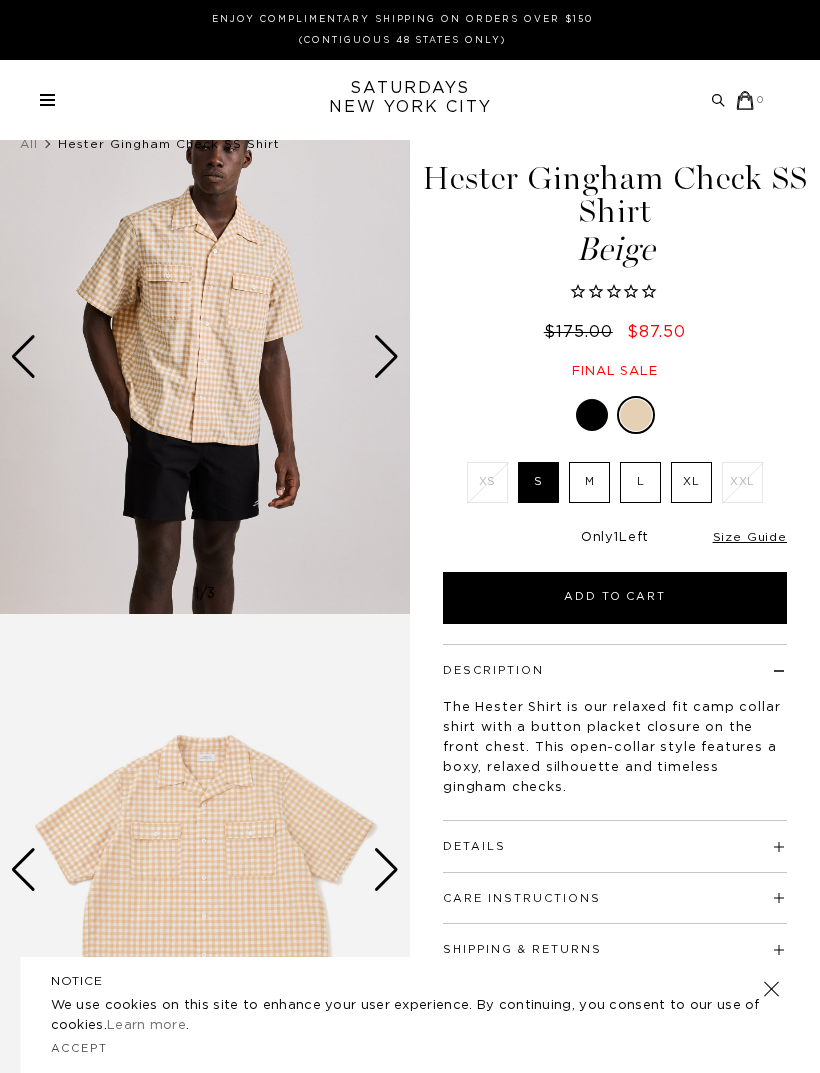 scroll, scrollTop: 0, scrollLeft: 0, axis: both 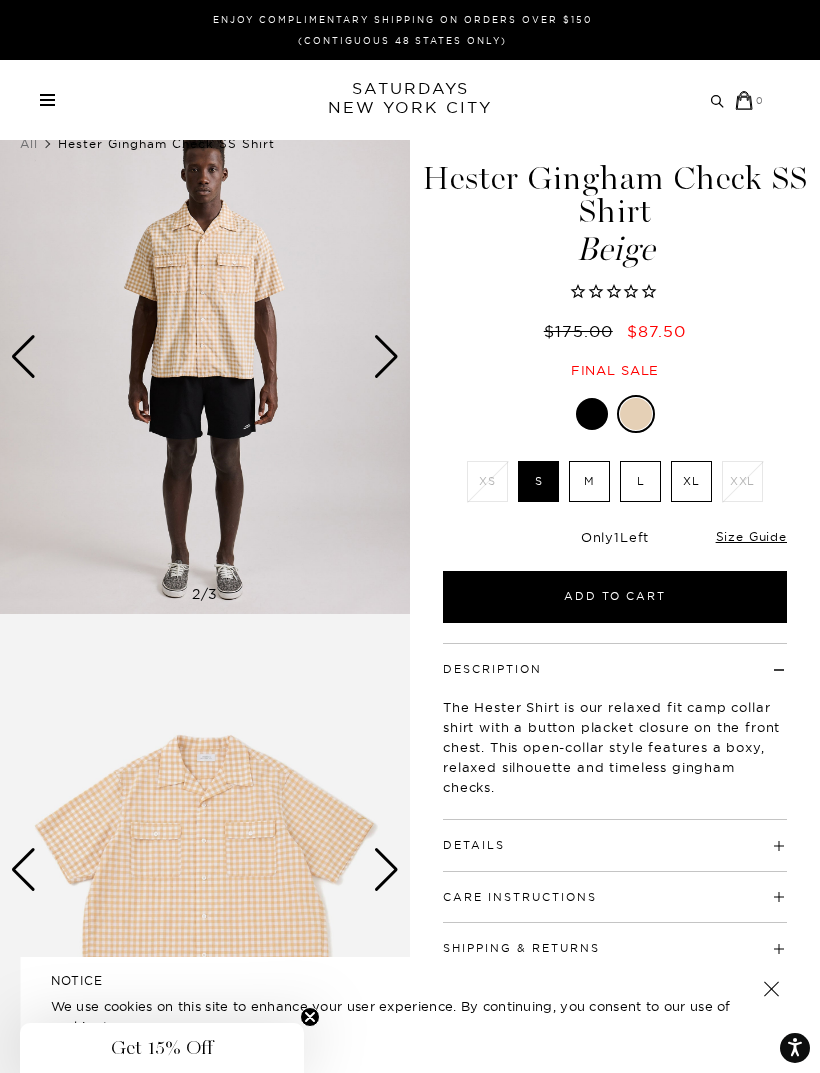click at bounding box center [592, 414] 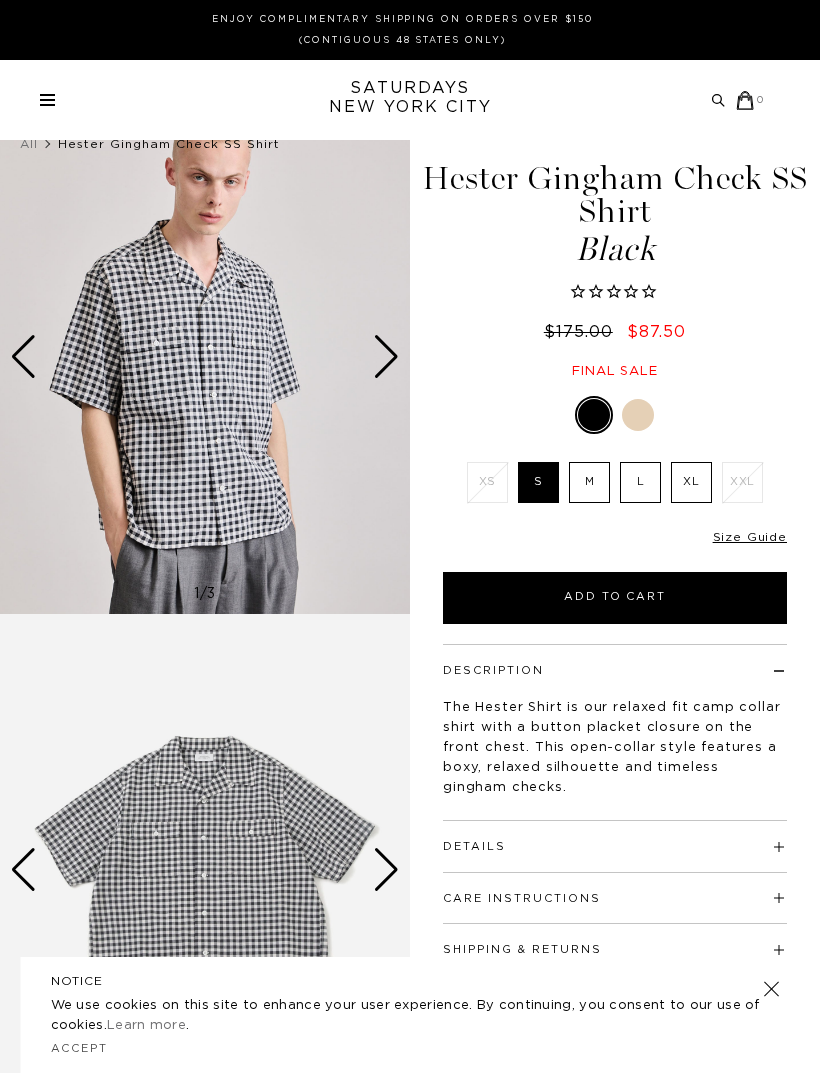 scroll, scrollTop: 0, scrollLeft: 0, axis: both 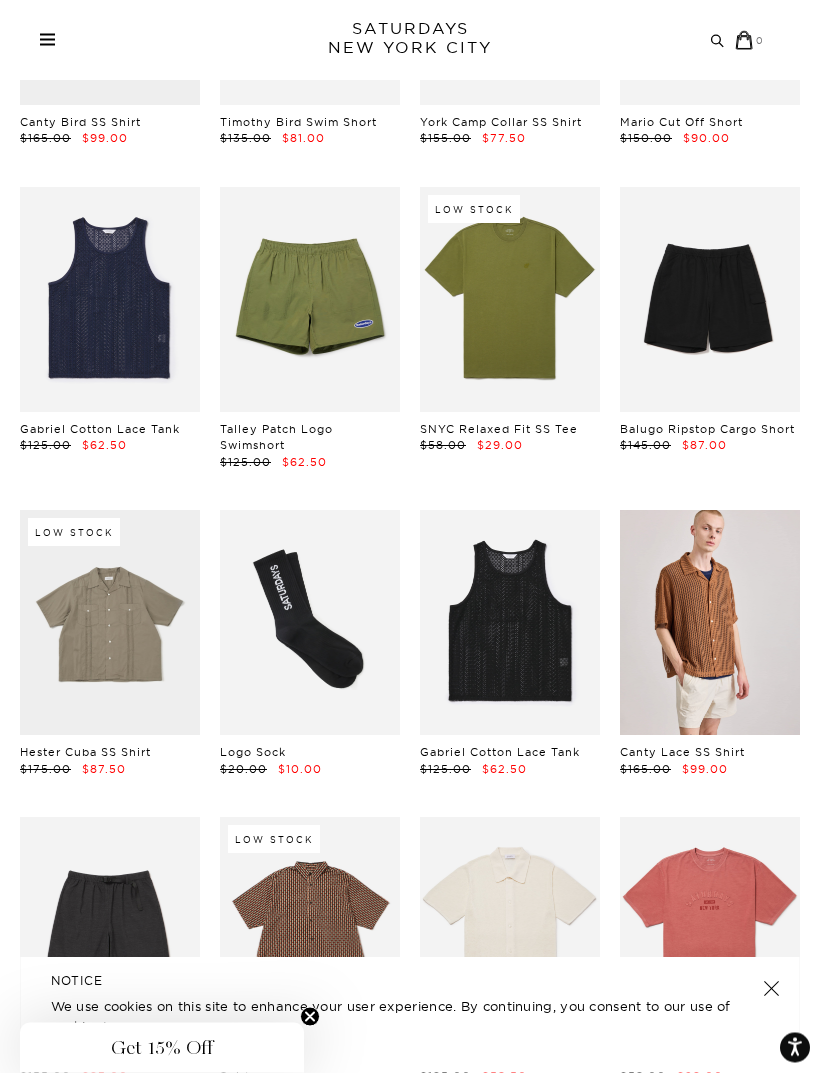 click at bounding box center (110, 623) 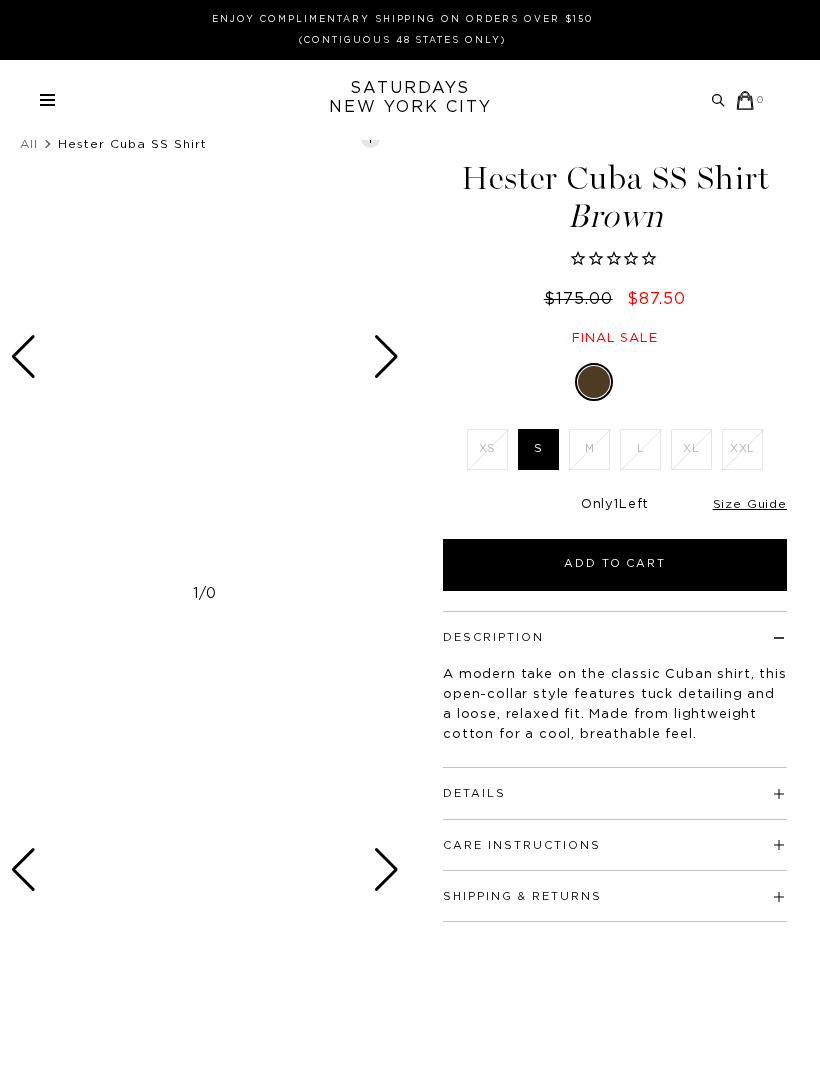 scroll, scrollTop: 0, scrollLeft: 0, axis: both 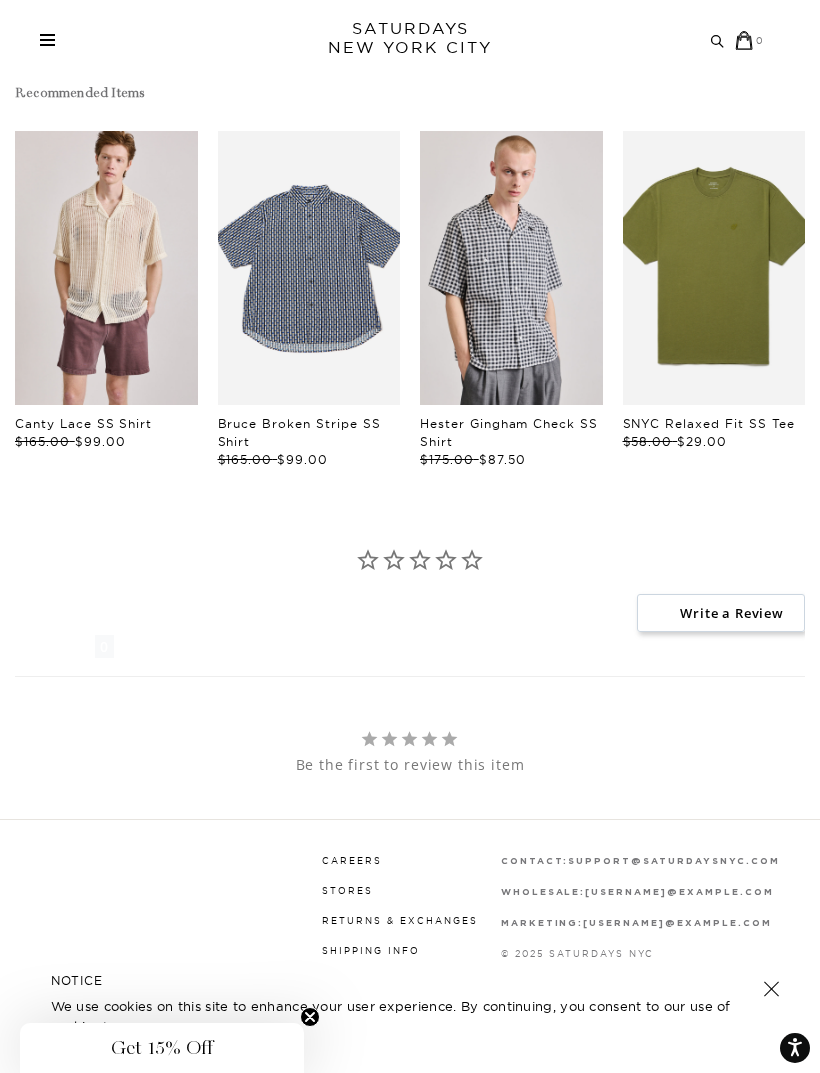 click on "Canty Lace SS Shirt" at bounding box center (83, 423) 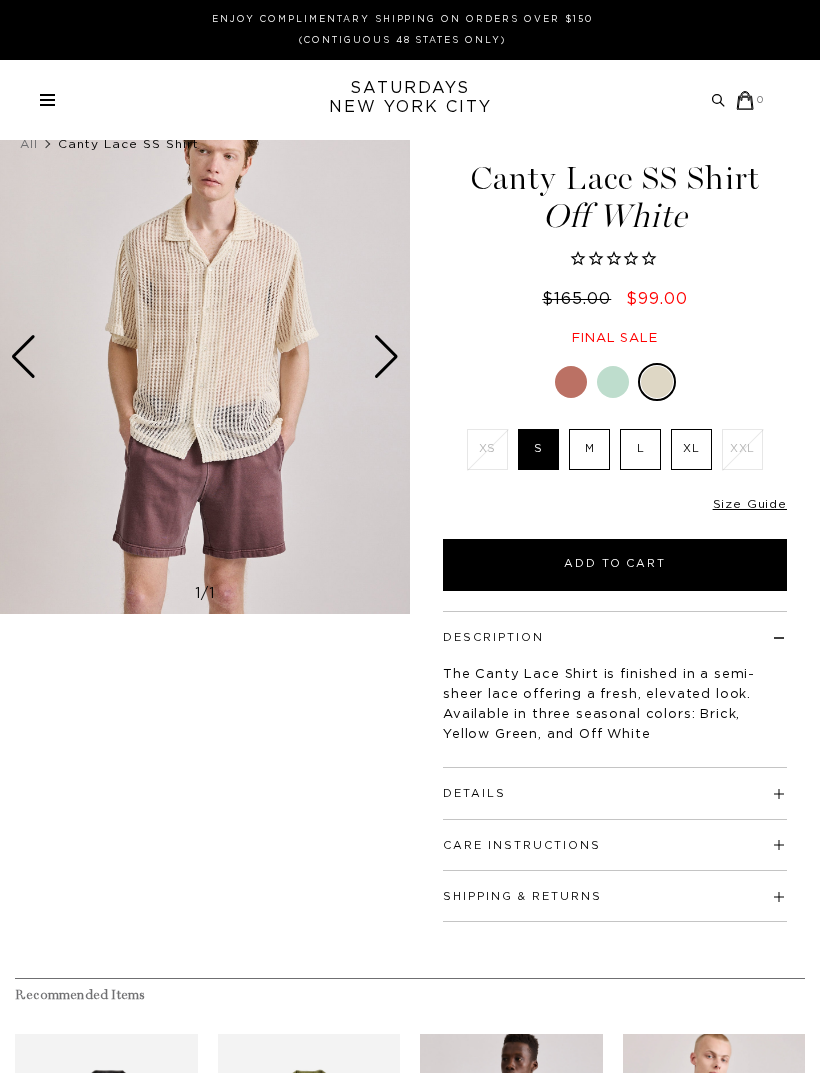 scroll, scrollTop: 0, scrollLeft: 0, axis: both 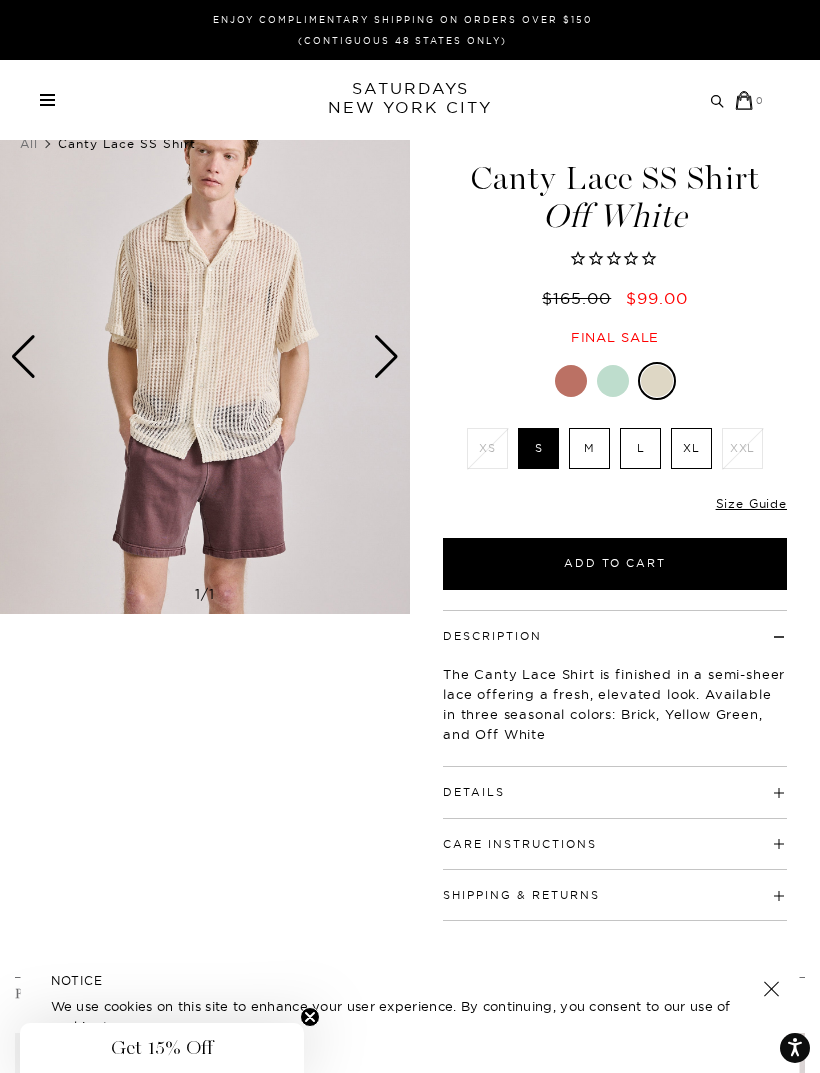 click at bounding box center [386, 357] 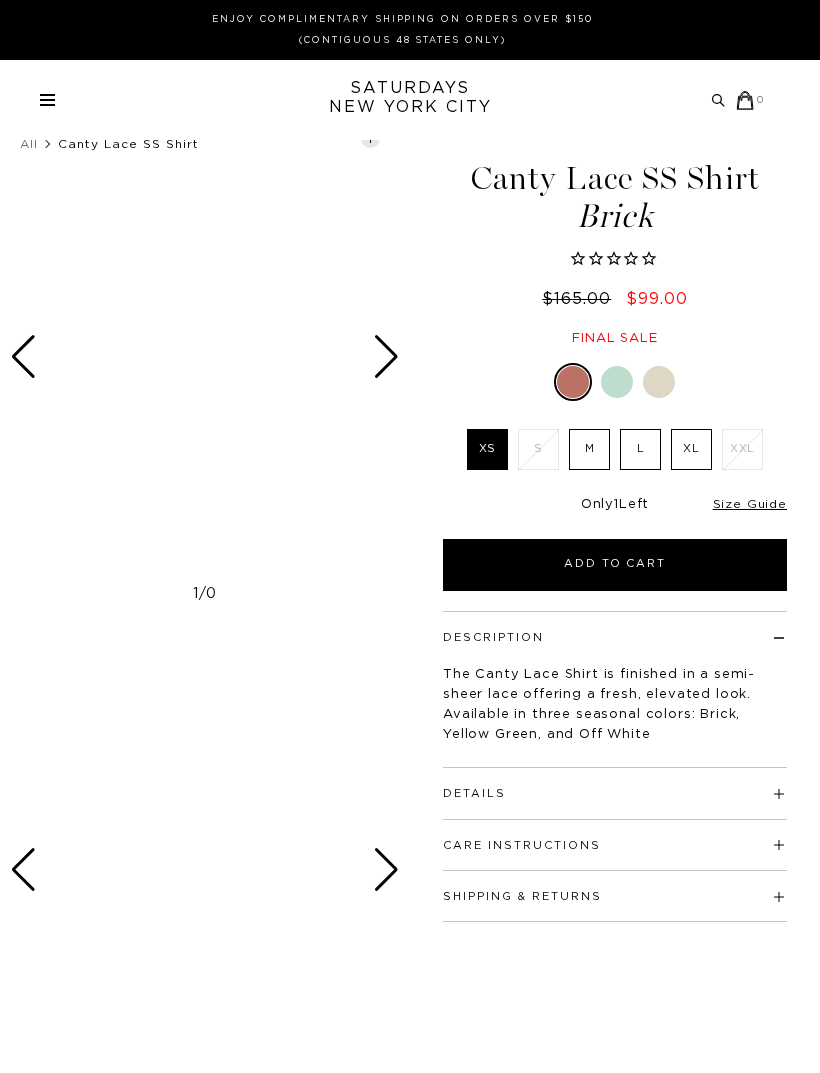 scroll, scrollTop: 0, scrollLeft: 0, axis: both 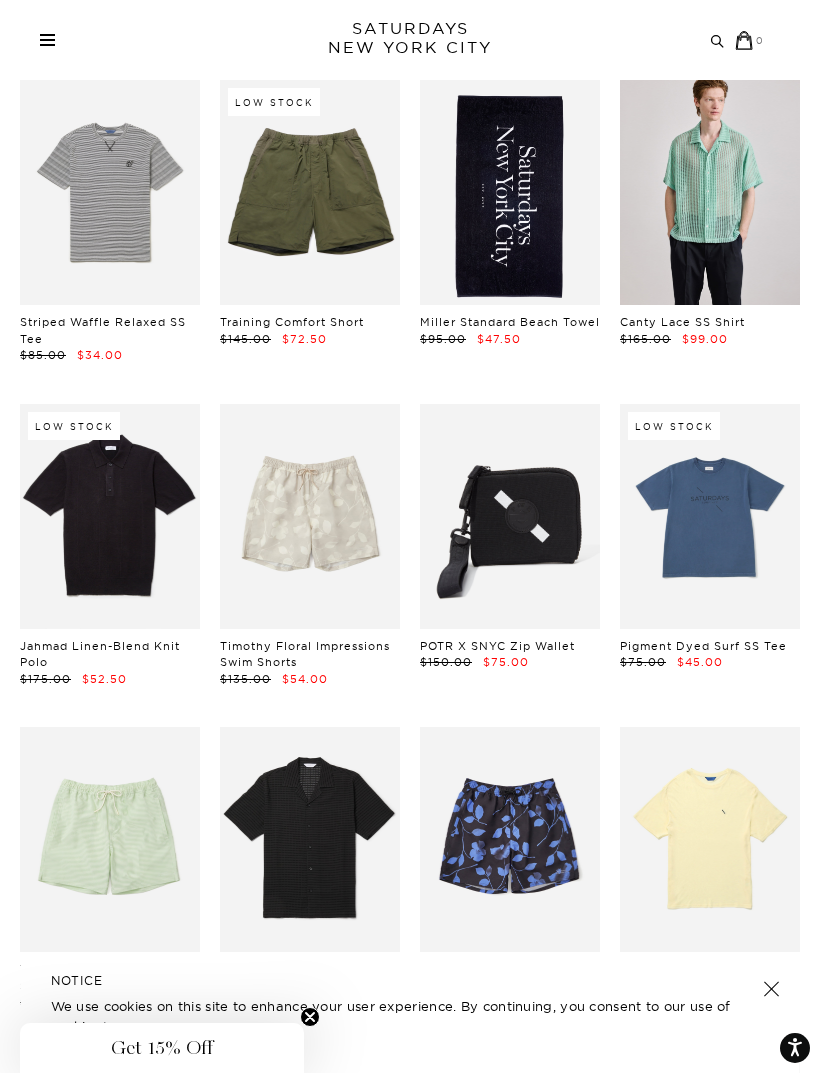 click at bounding box center (510, 839) 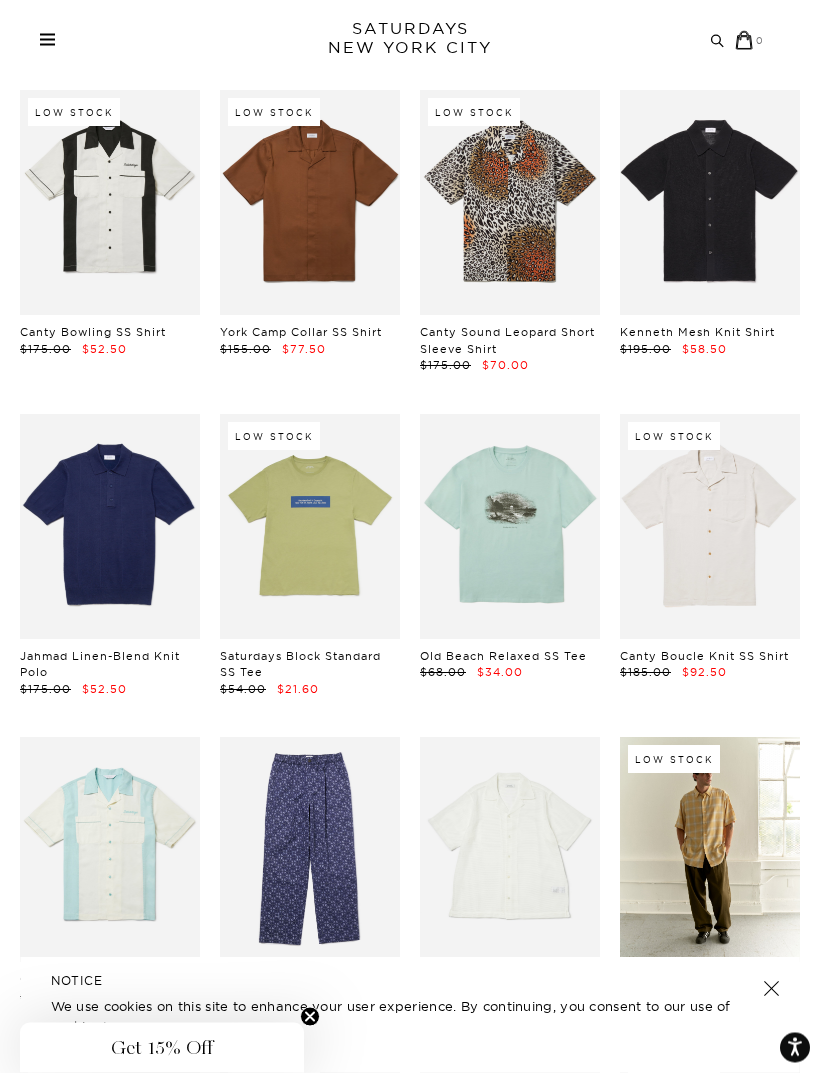 scroll, scrollTop: 9656, scrollLeft: 0, axis: vertical 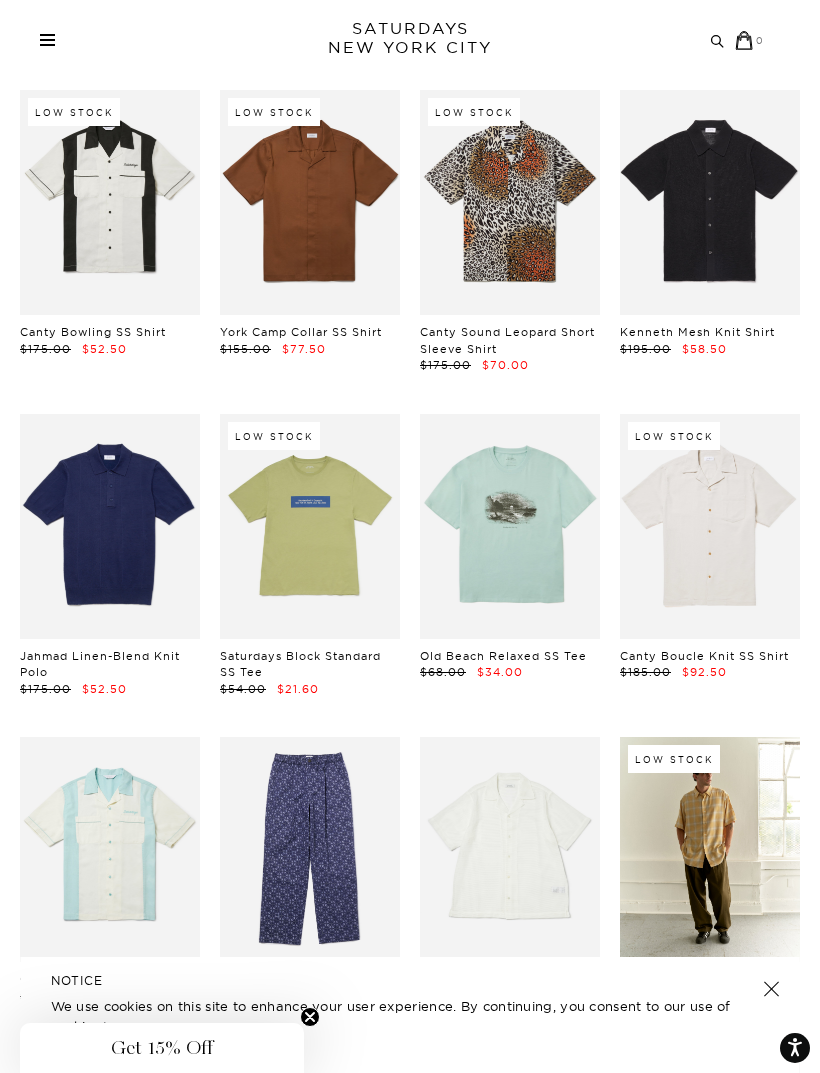 click at bounding box center (310, 849) 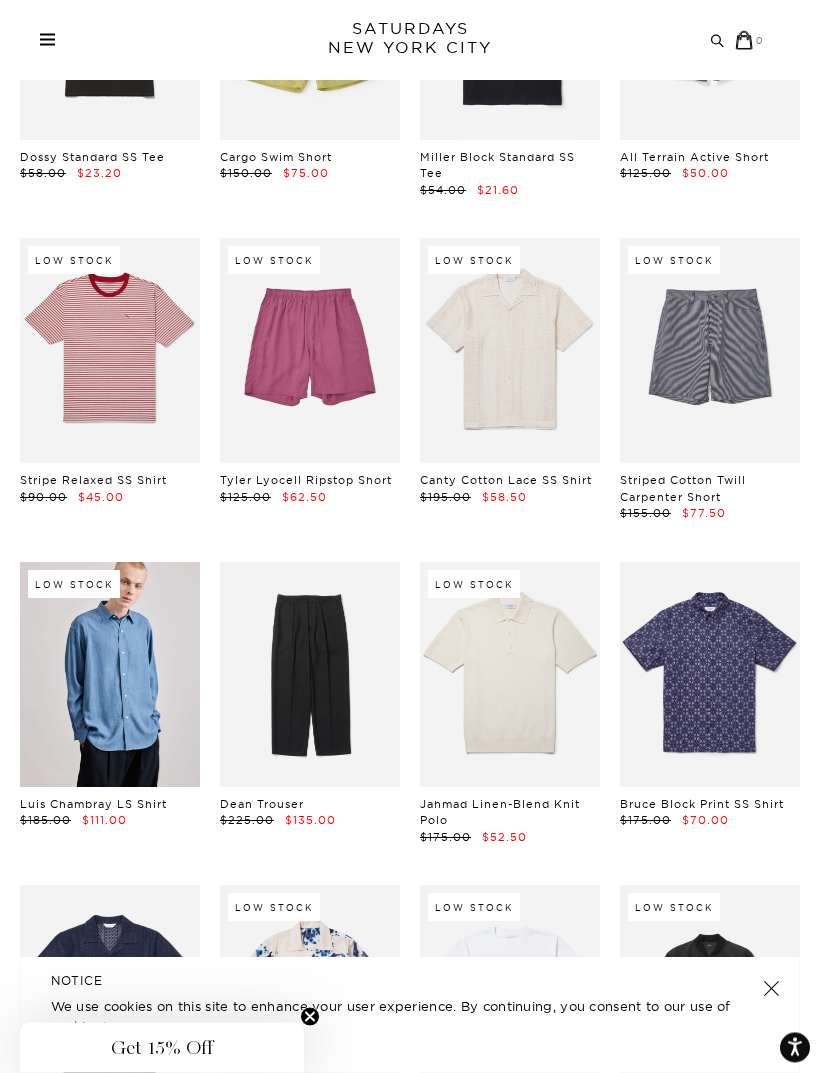 scroll, scrollTop: 10802, scrollLeft: 0, axis: vertical 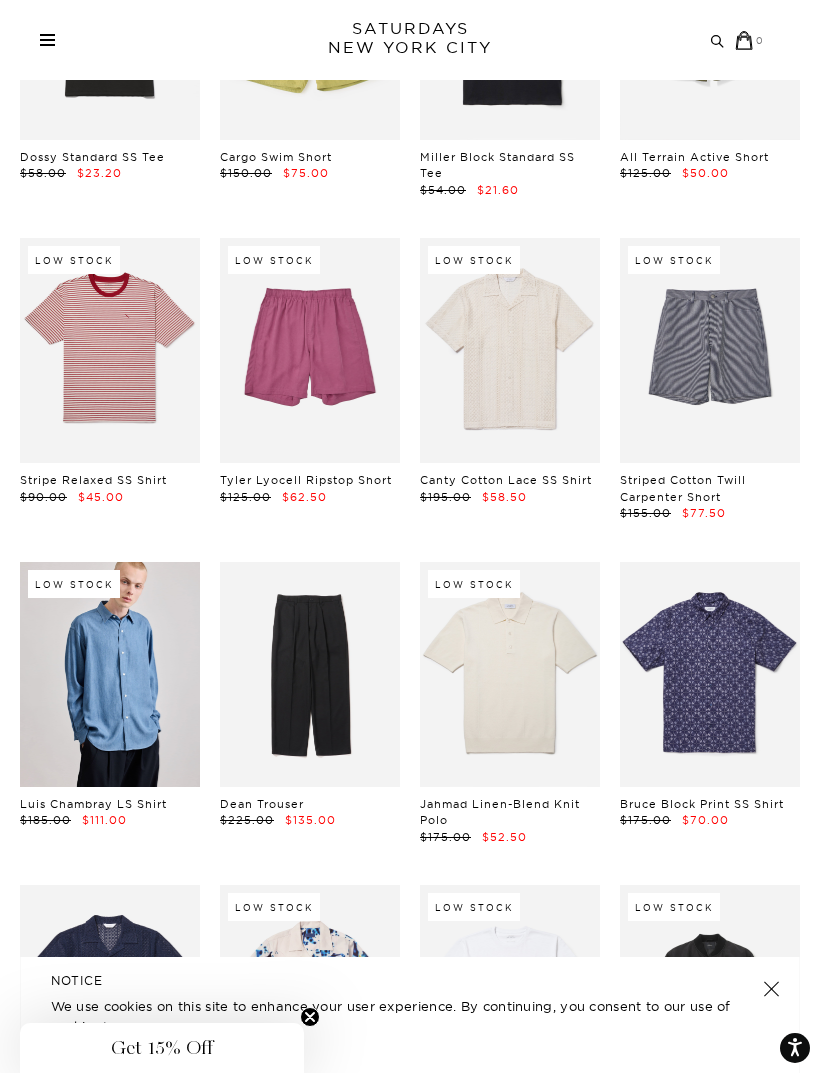 click at bounding box center [710, 674] 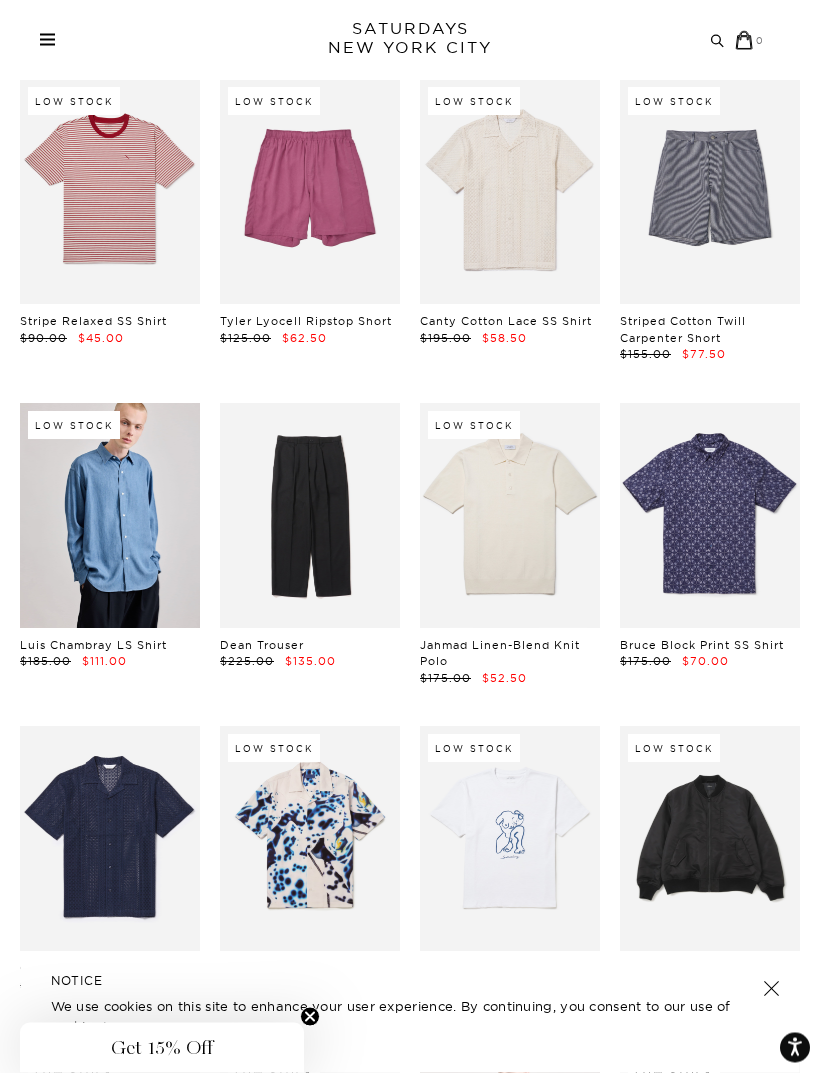 scroll, scrollTop: 10962, scrollLeft: 0, axis: vertical 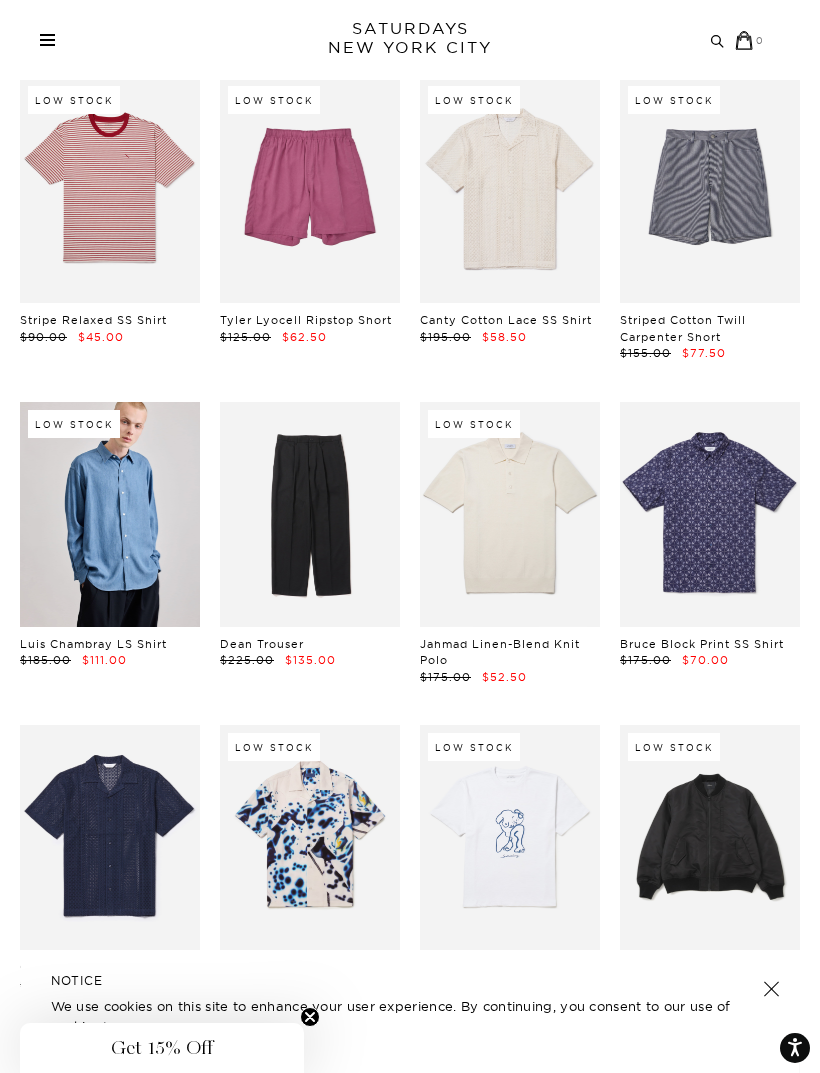 click at bounding box center [510, 514] 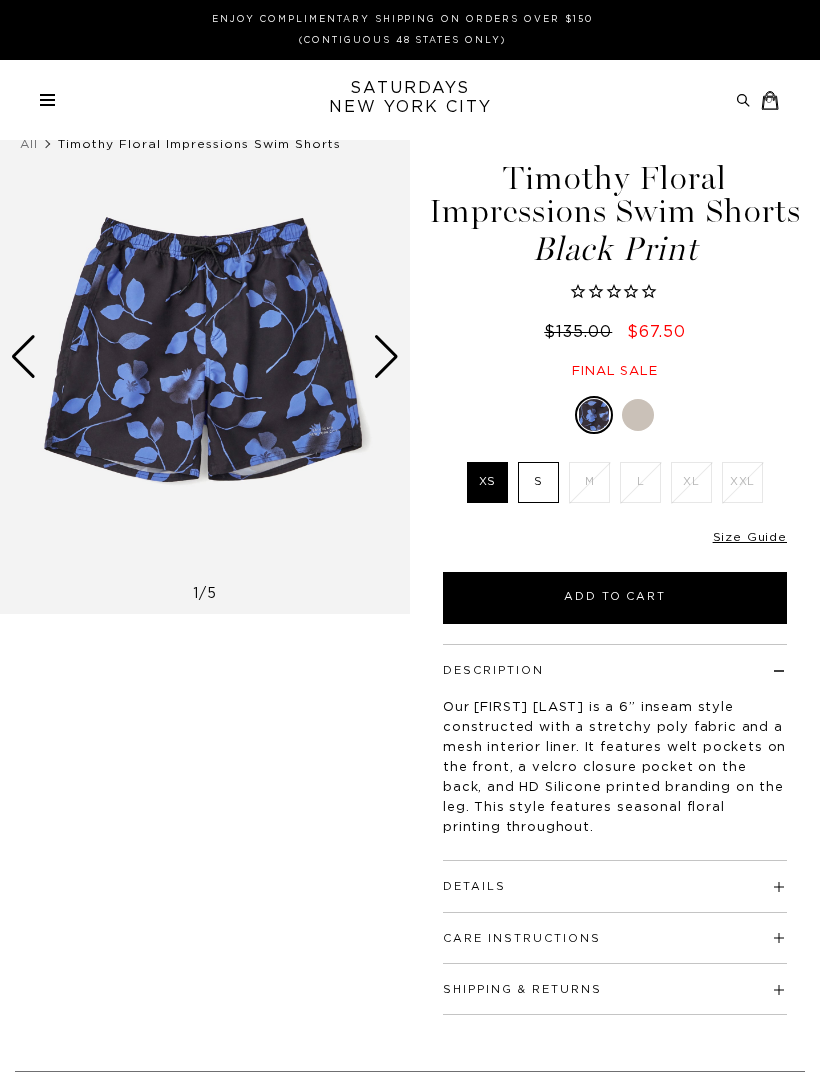 scroll, scrollTop: 0, scrollLeft: 0, axis: both 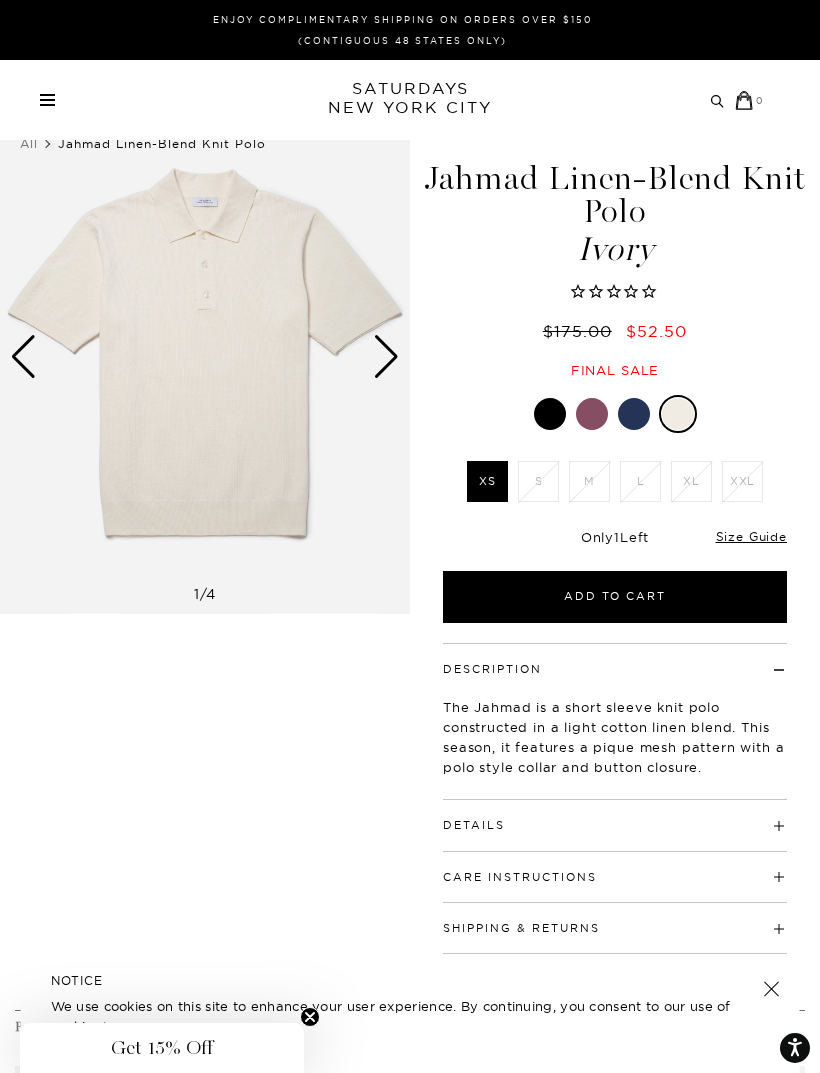 click at bounding box center (634, 414) 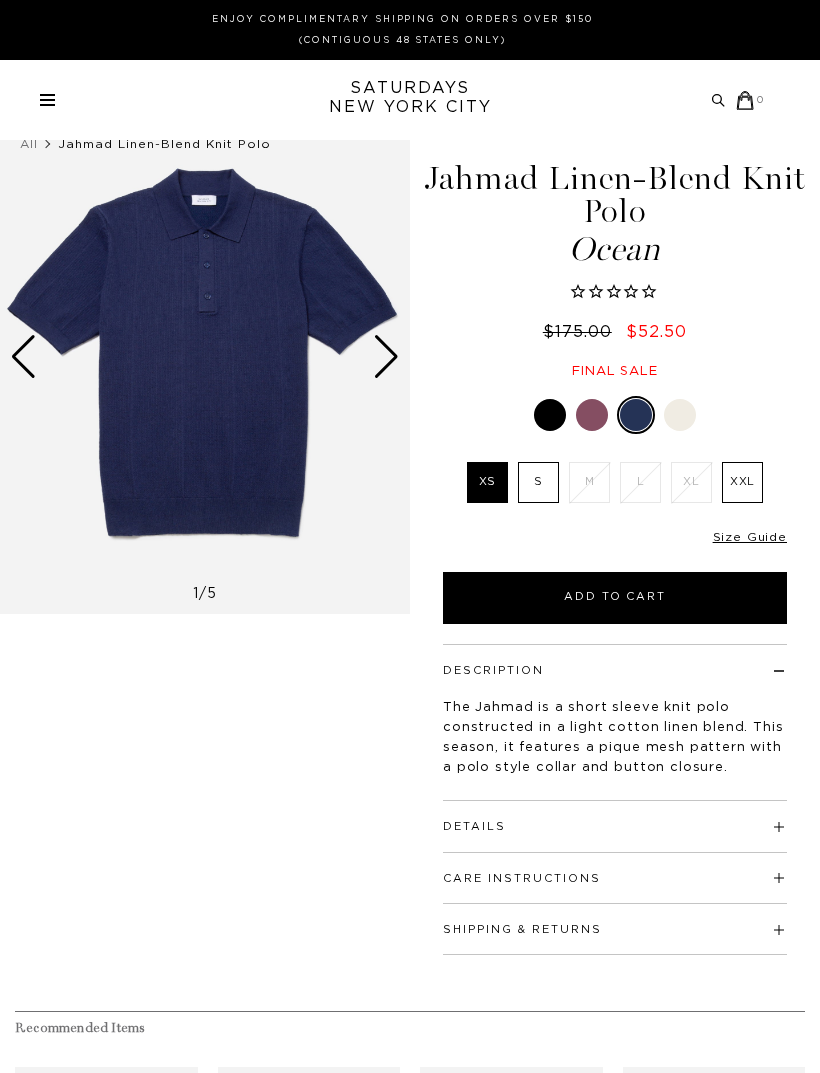 scroll, scrollTop: 0, scrollLeft: 0, axis: both 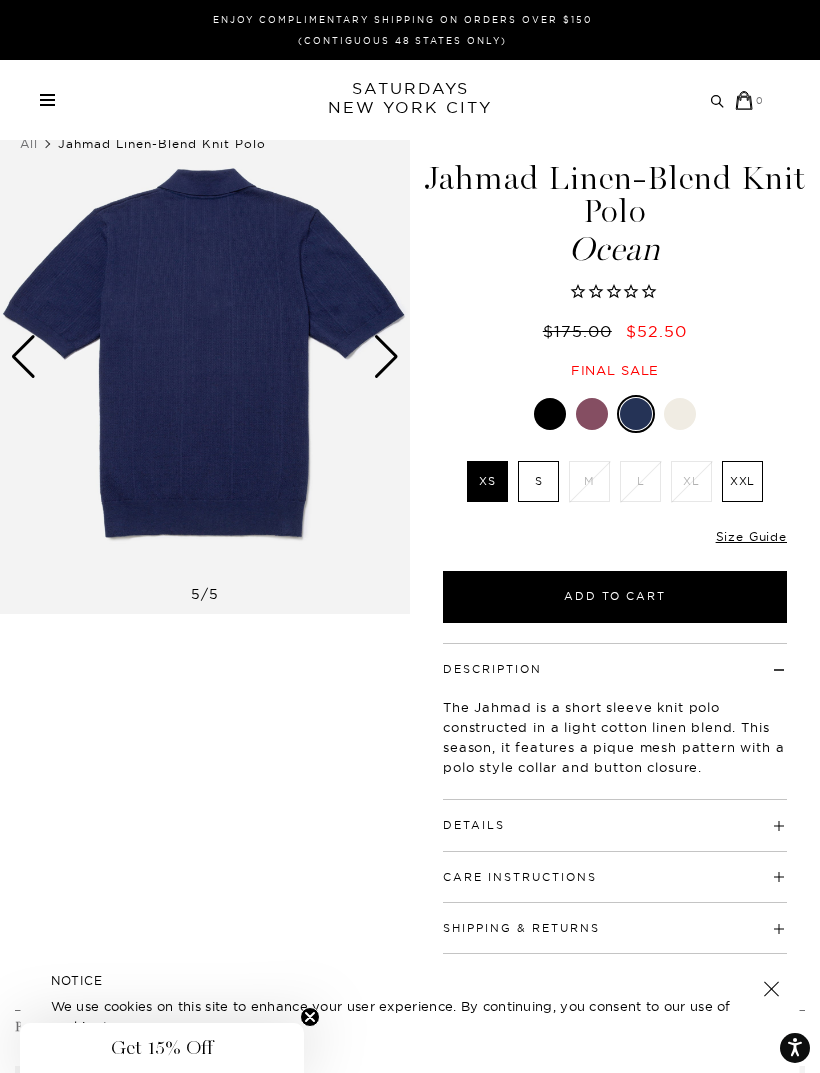 click at bounding box center (550, 414) 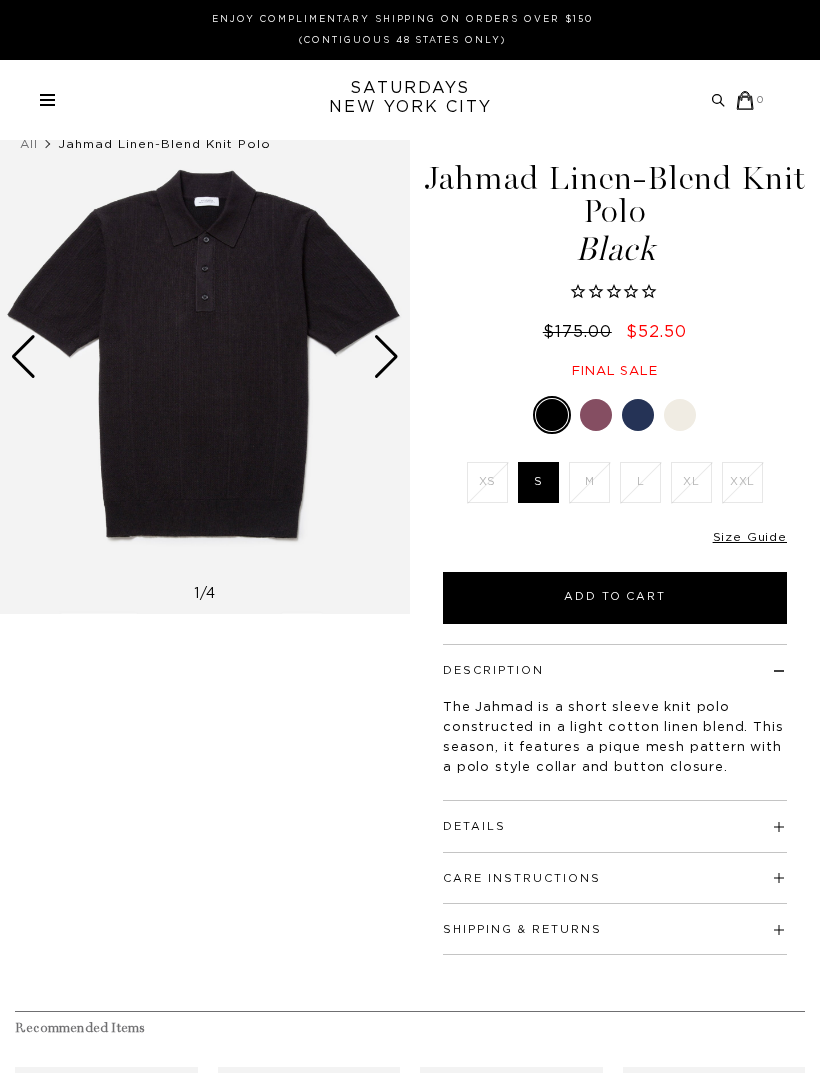 scroll, scrollTop: 0, scrollLeft: 0, axis: both 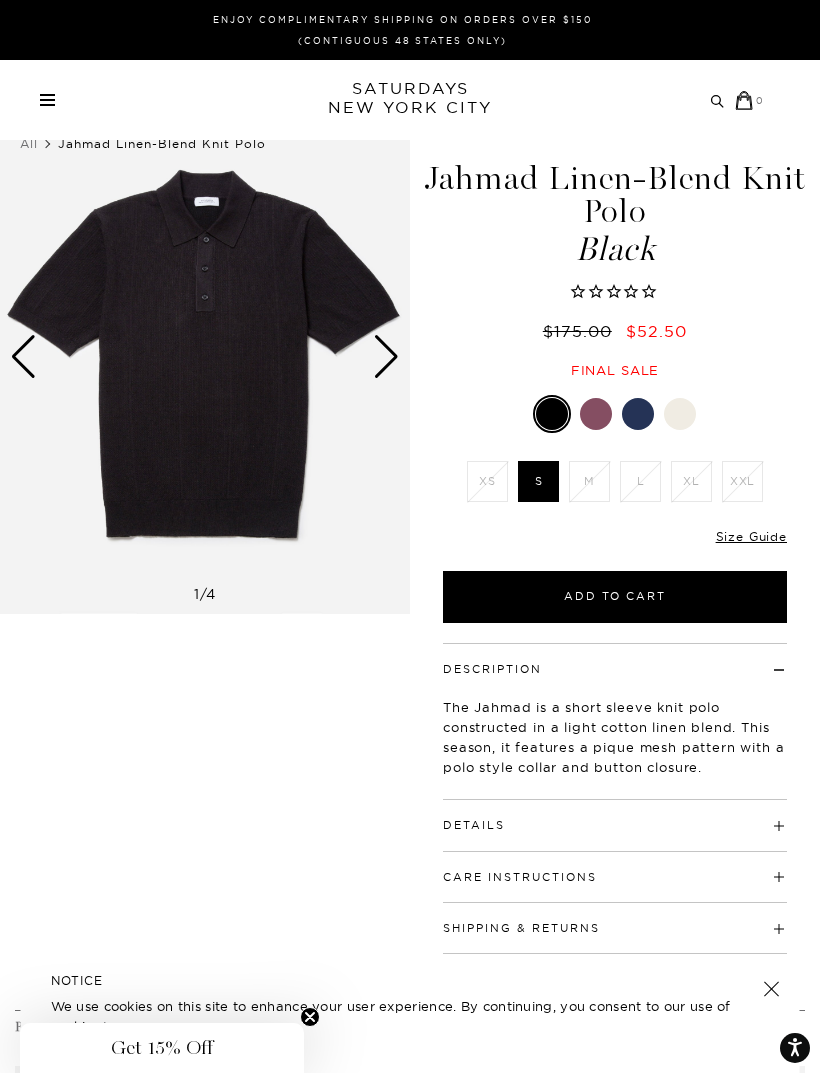 click at bounding box center [680, 414] 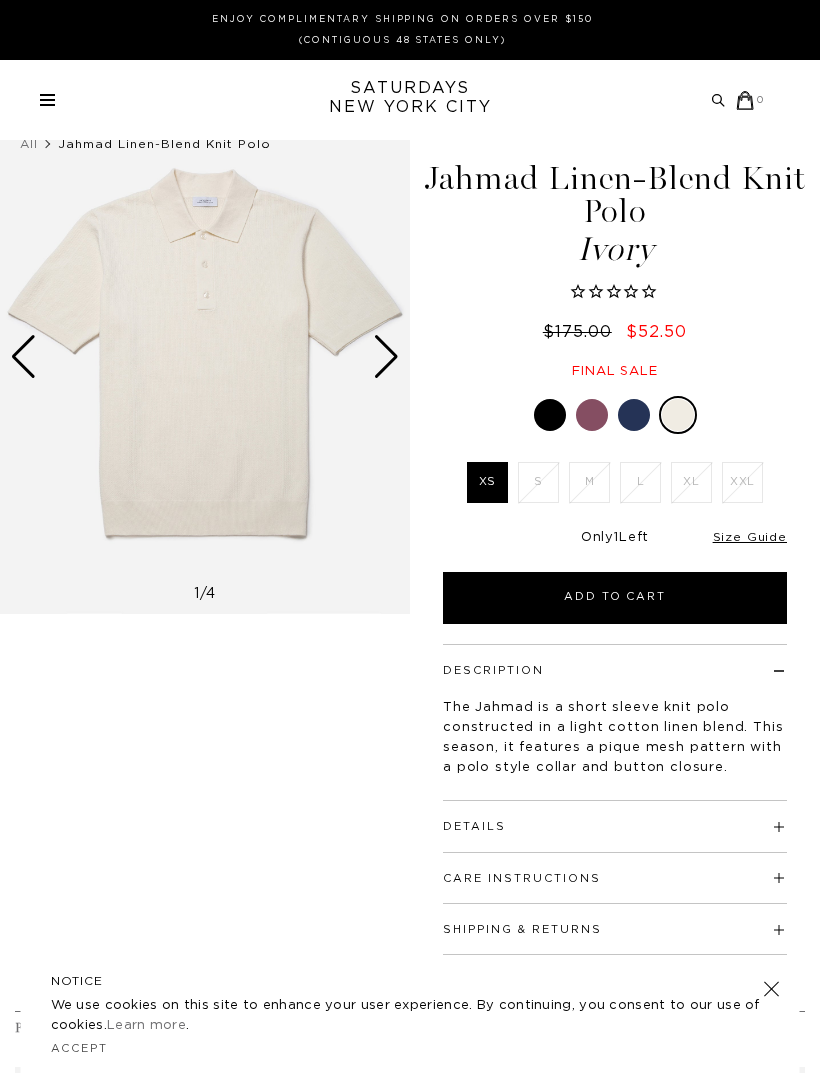 scroll, scrollTop: 0, scrollLeft: 0, axis: both 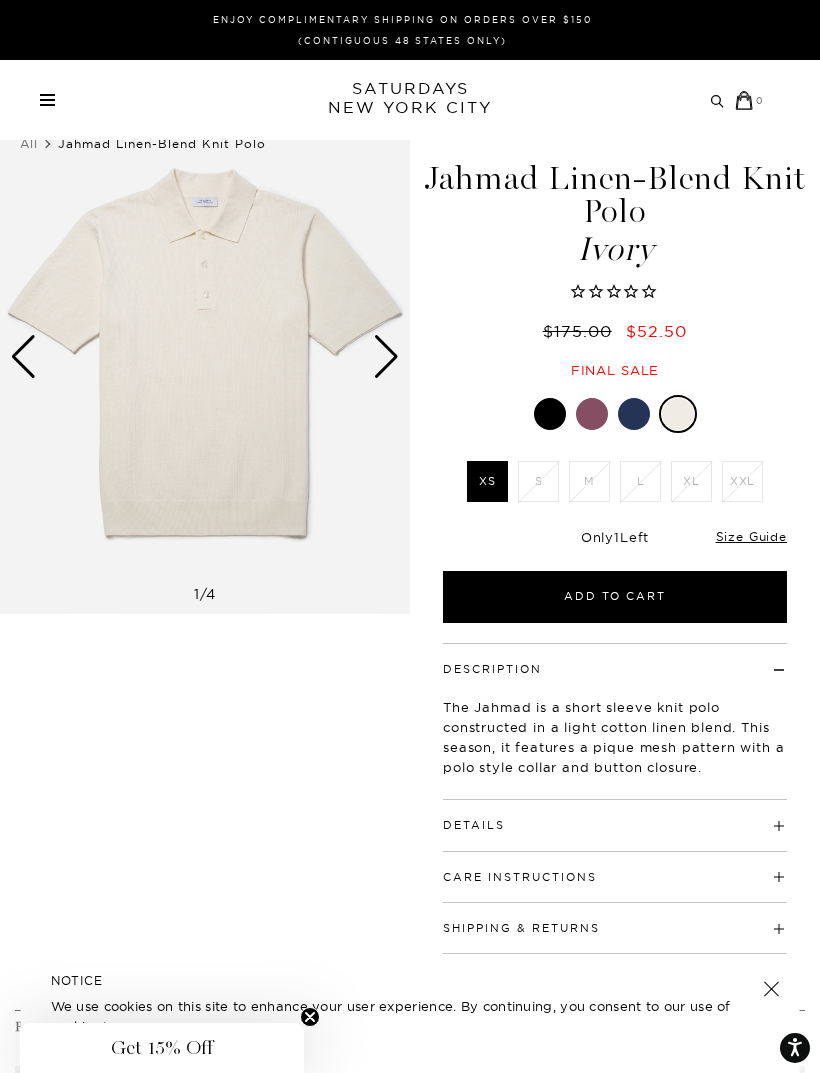 click at bounding box center (634, 414) 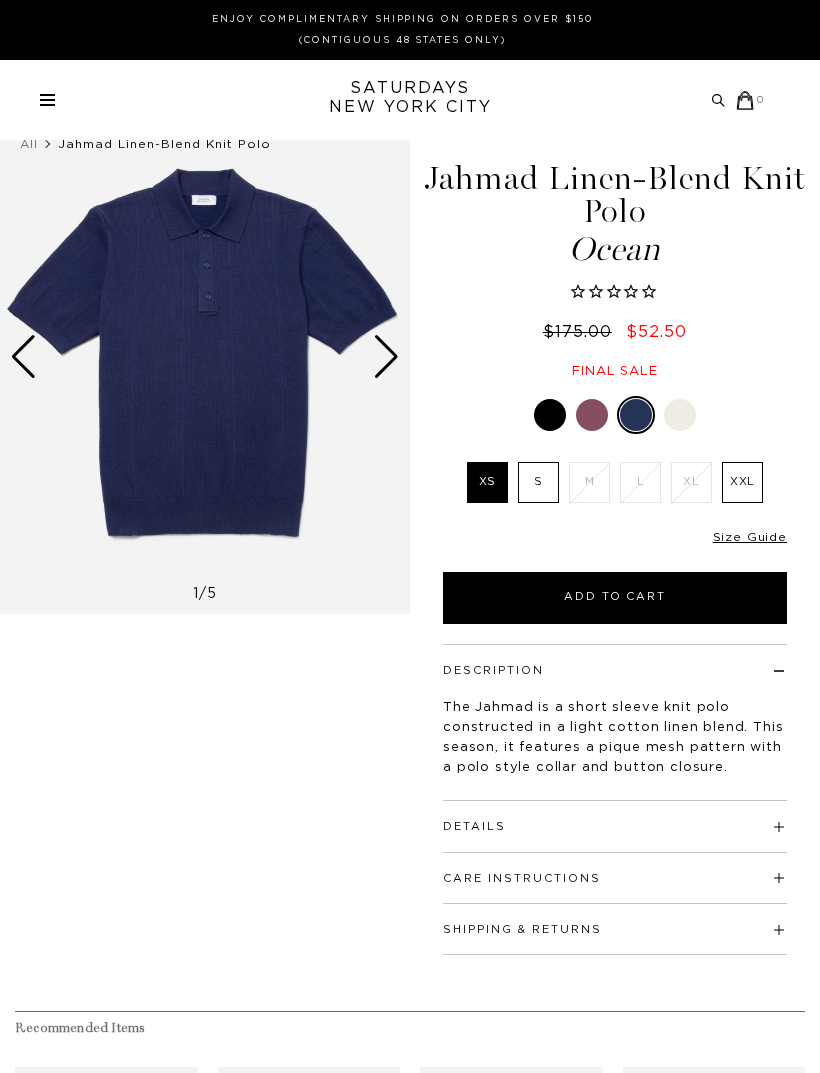 scroll, scrollTop: 0, scrollLeft: 0, axis: both 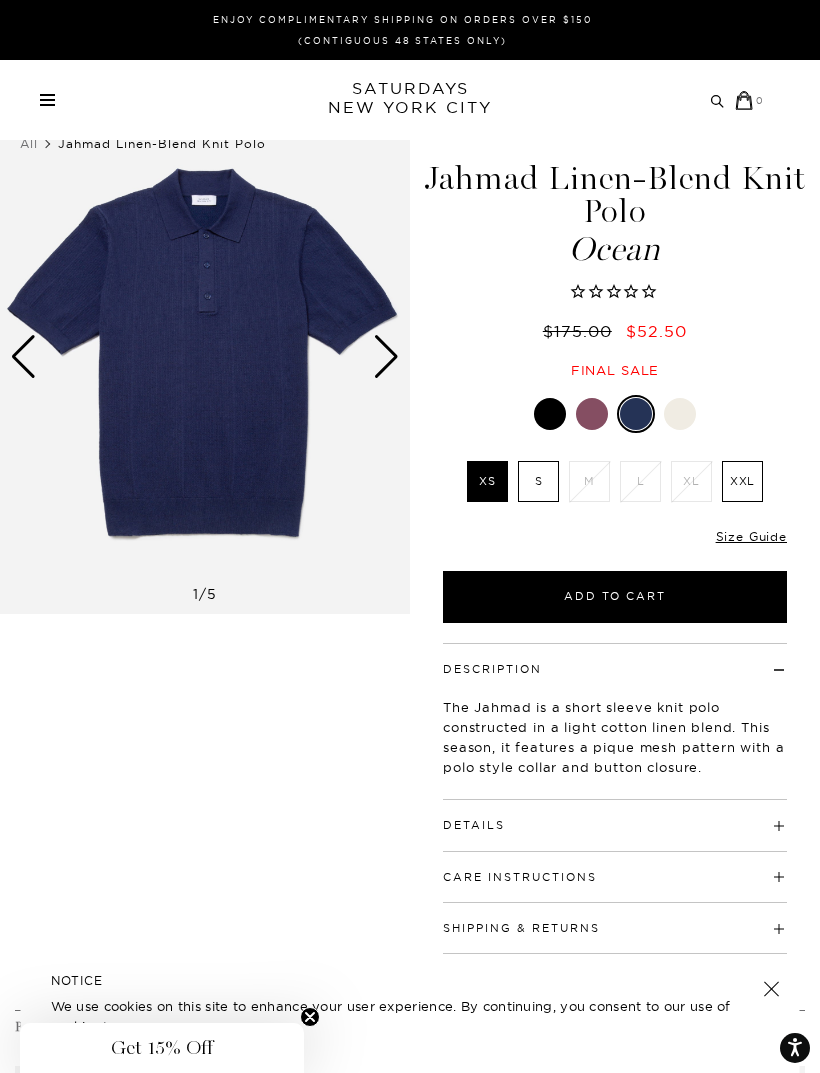 click at bounding box center (592, 414) 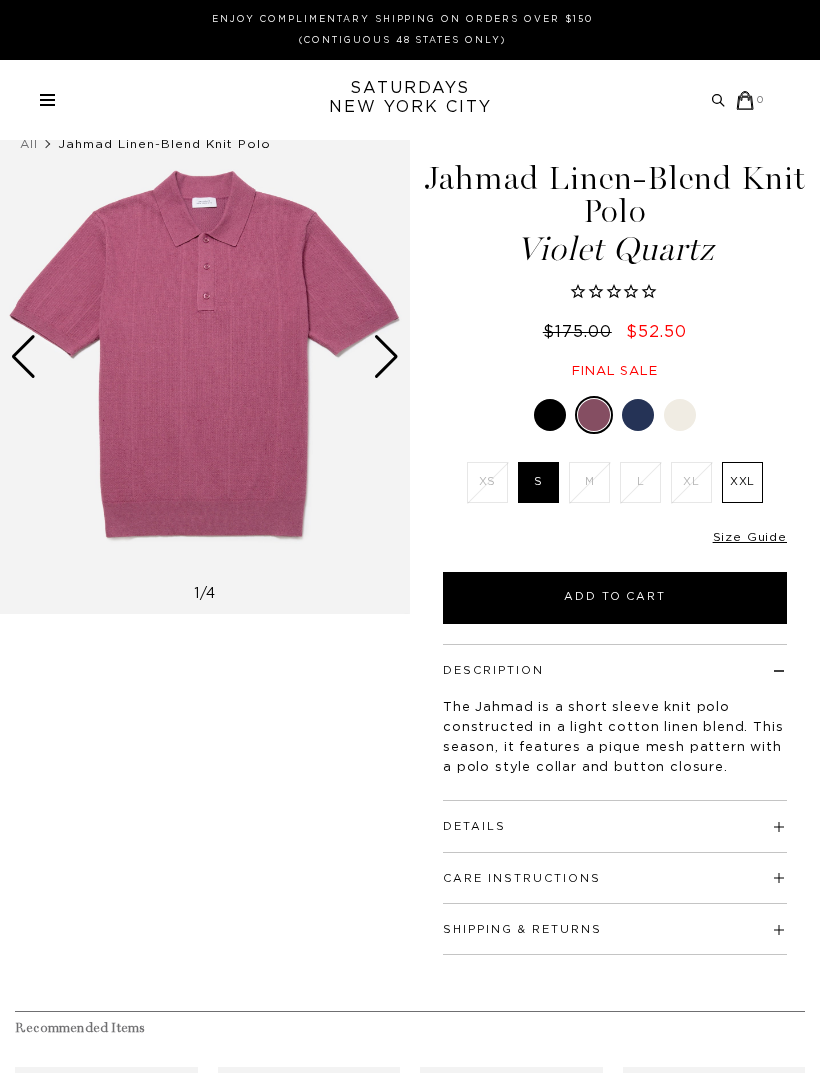 scroll, scrollTop: 0, scrollLeft: 0, axis: both 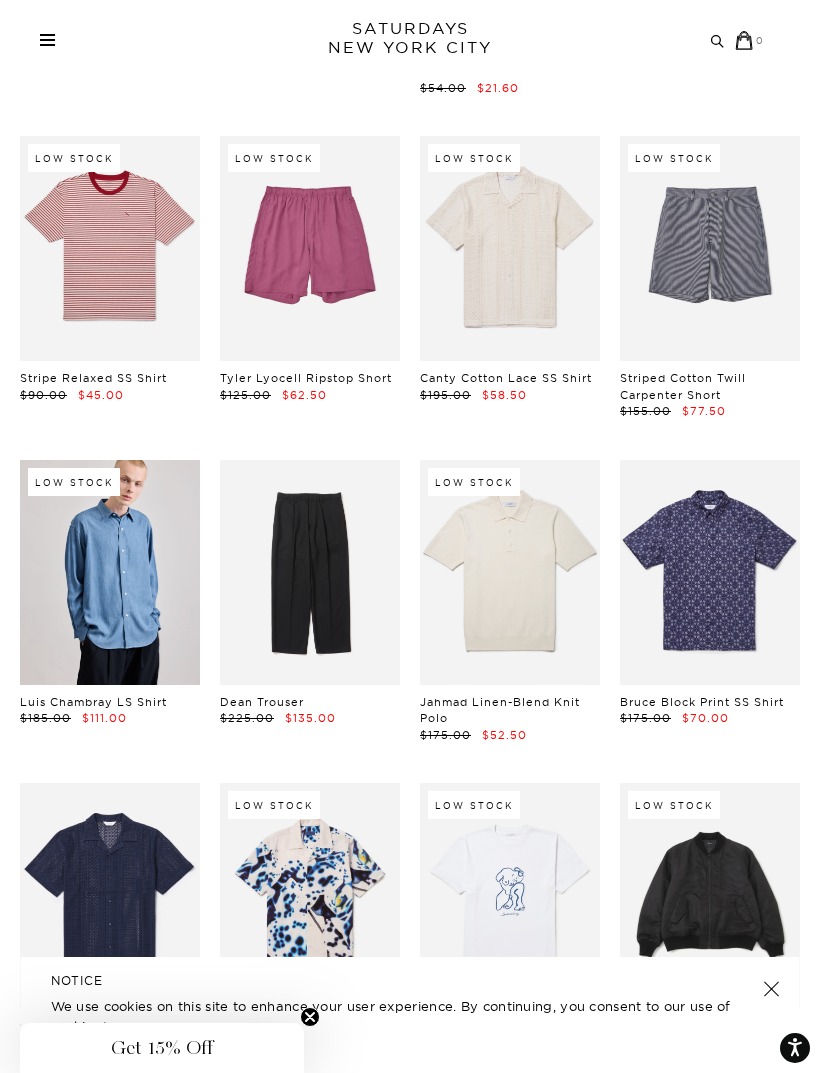 click at bounding box center [310, 572] 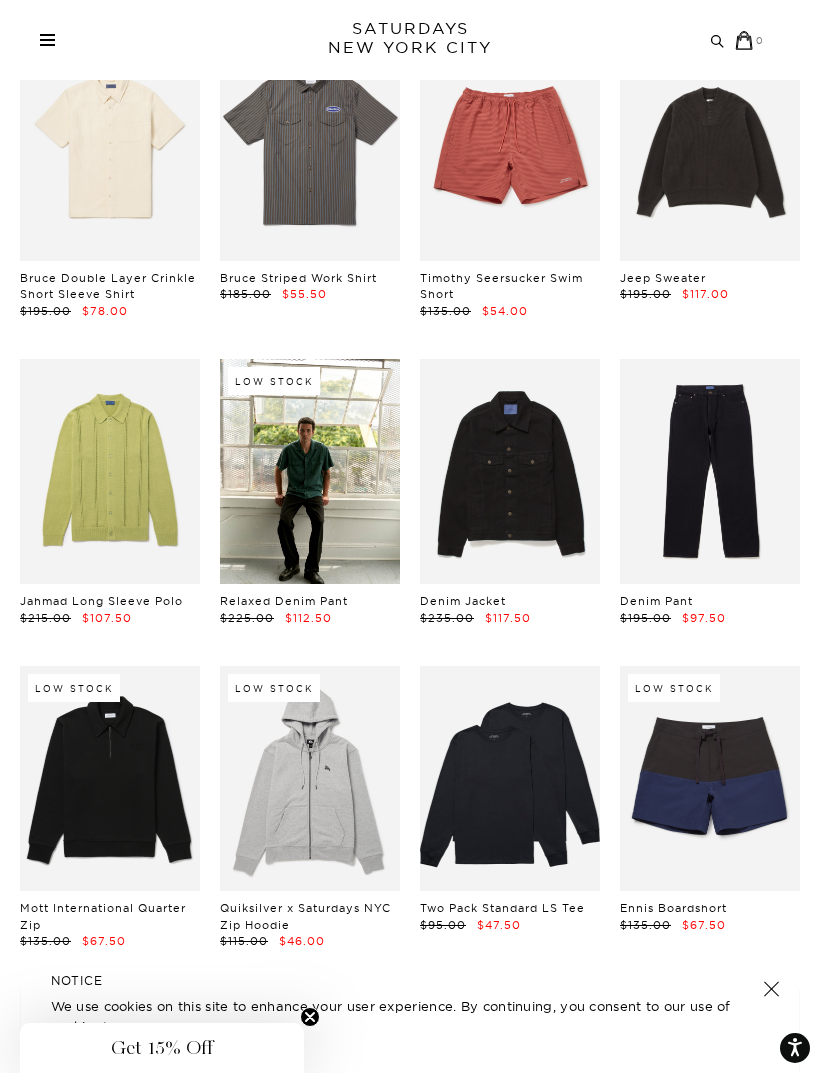 scroll, scrollTop: 12941, scrollLeft: 0, axis: vertical 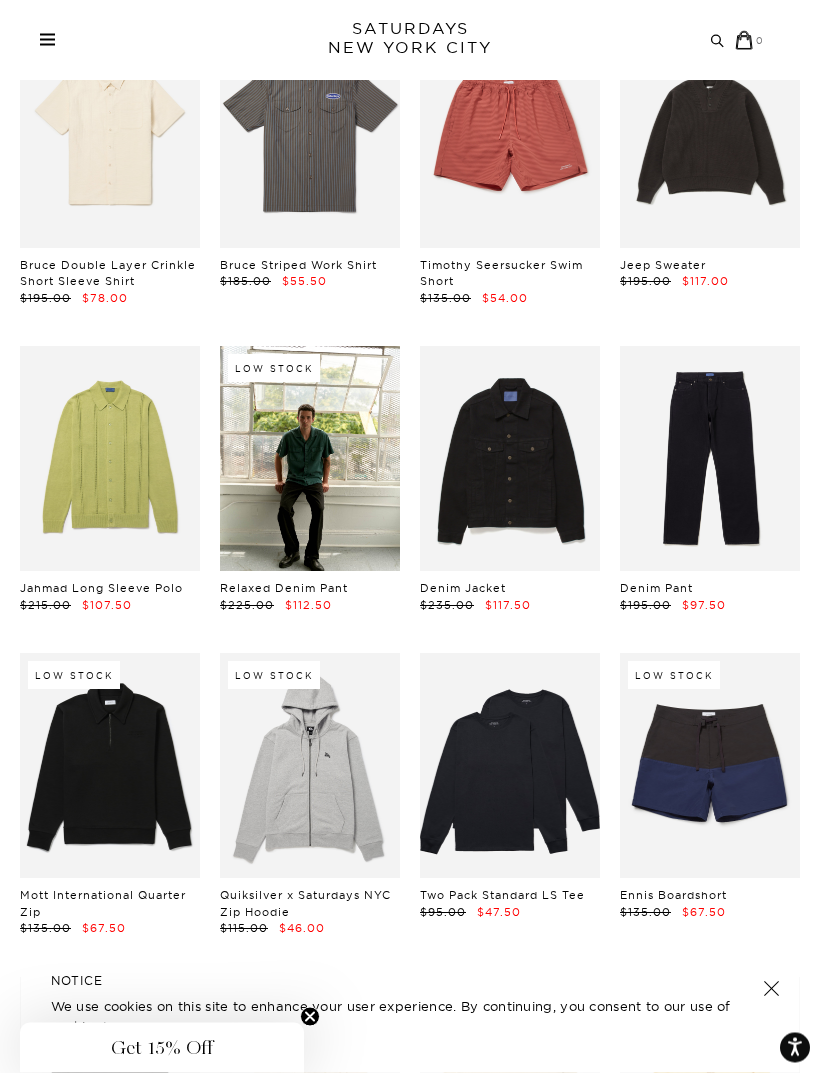 click at bounding box center (710, 766) 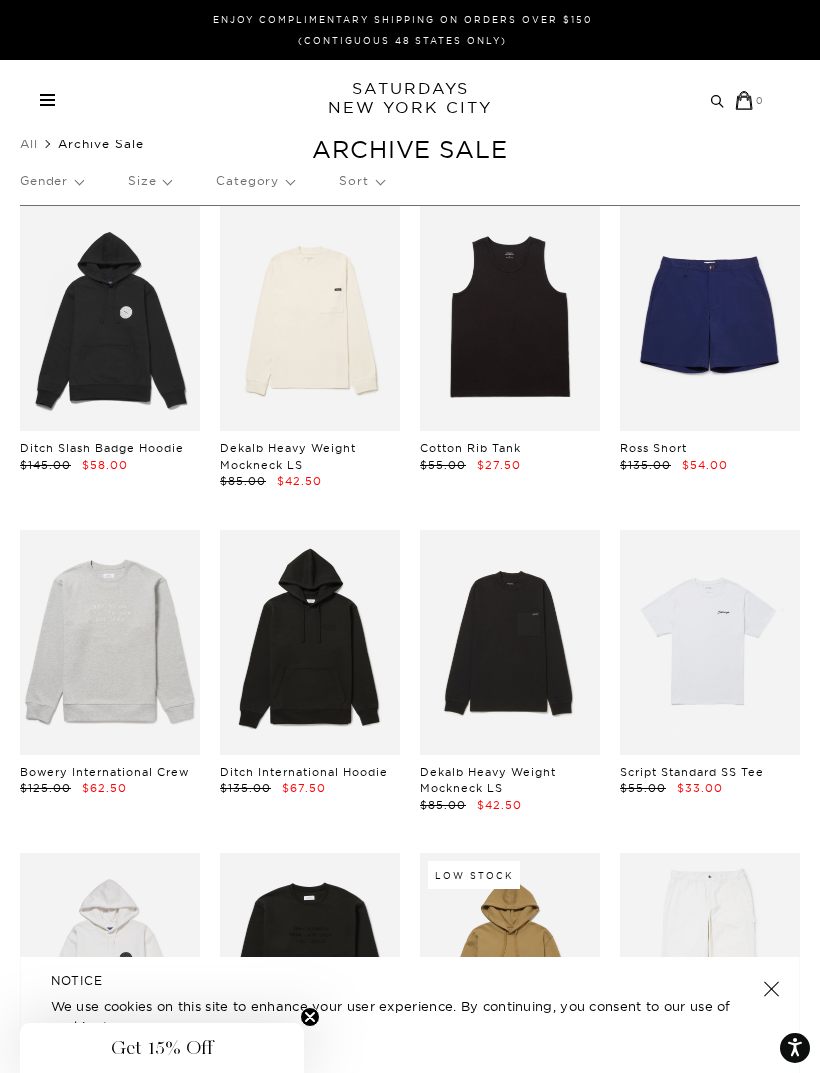 scroll, scrollTop: 13006, scrollLeft: 0, axis: vertical 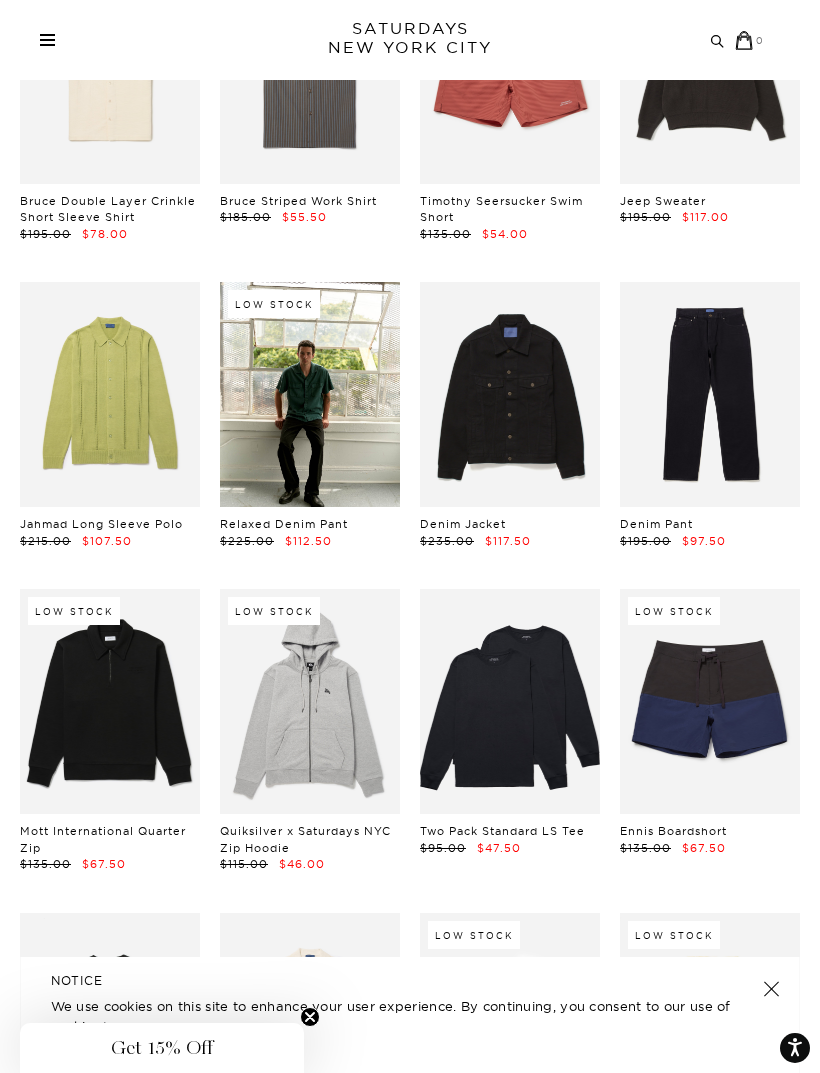 click at bounding box center [110, 701] 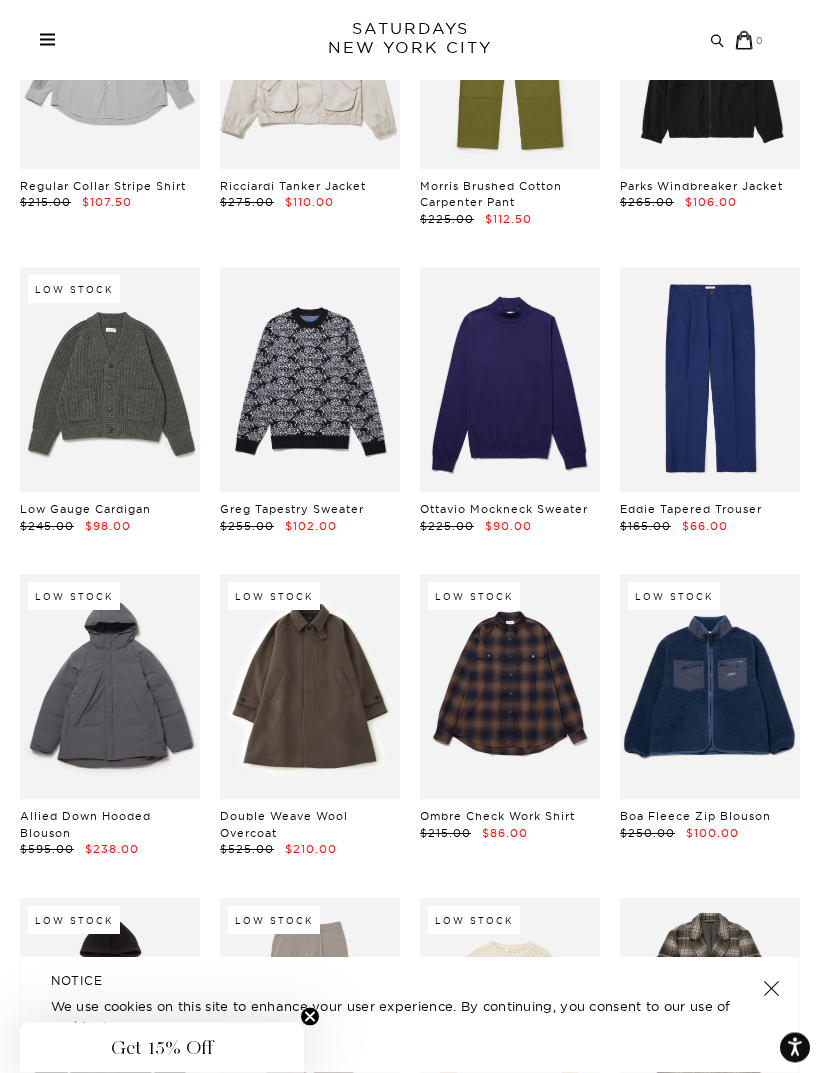 scroll, scrollTop: 17484, scrollLeft: 0, axis: vertical 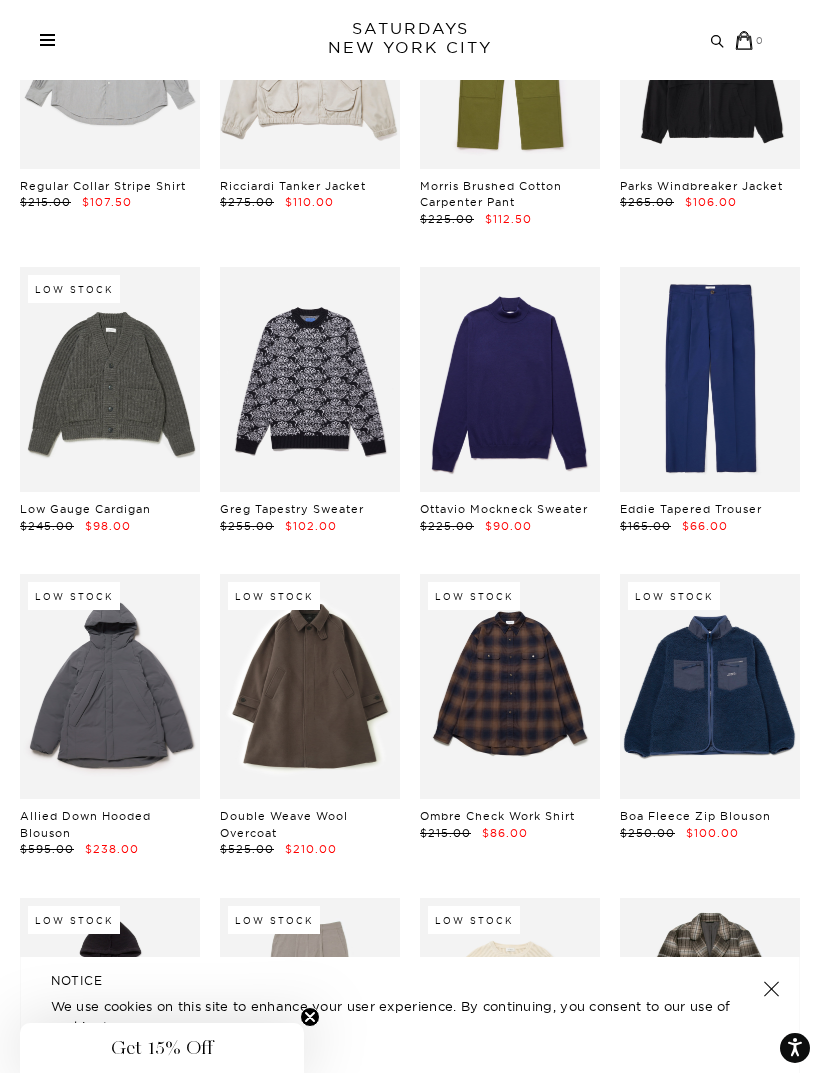 click at bounding box center [710, 686] 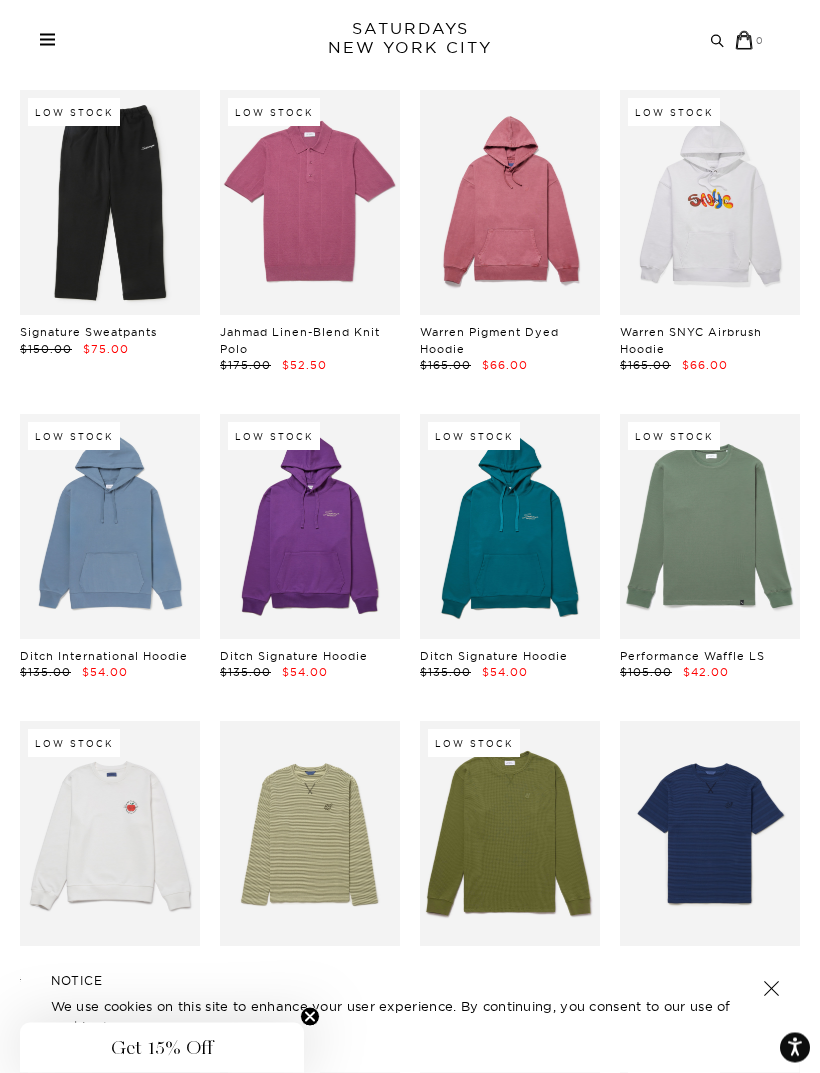 scroll, scrollTop: 26653, scrollLeft: 0, axis: vertical 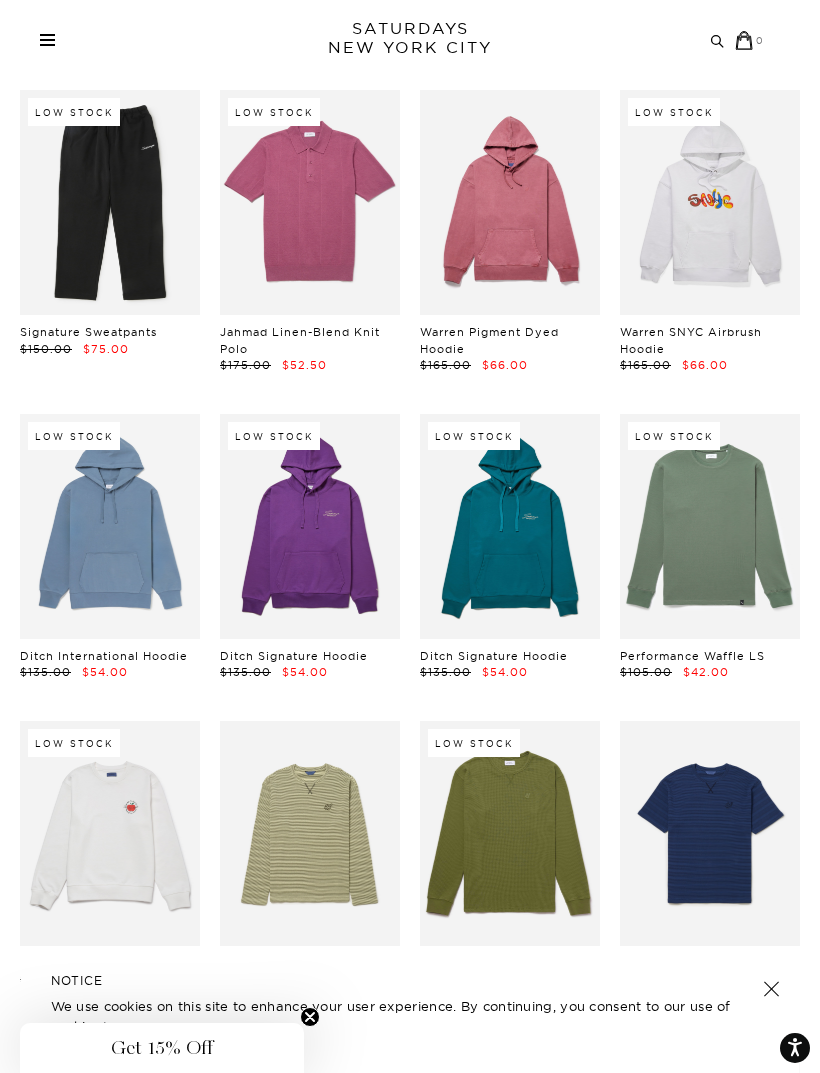 click 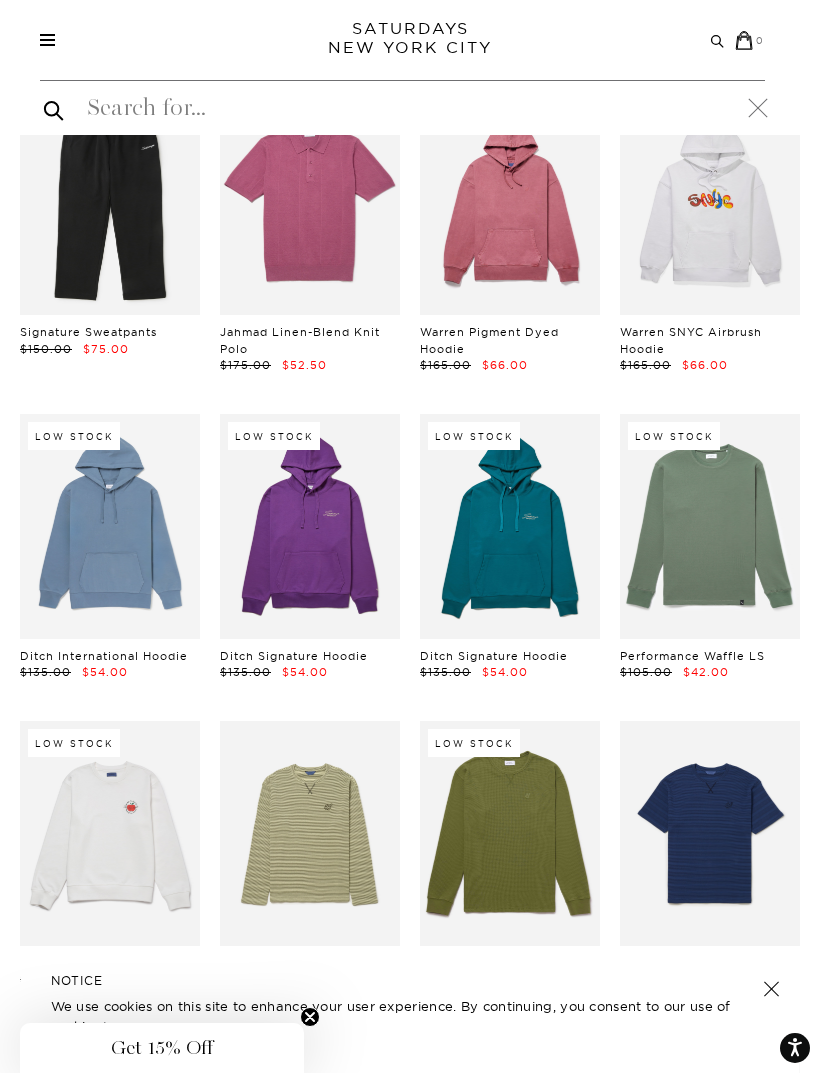 click on "Archive Sale
Men's
Tees
Shirts
Shorts
Swim
Knitwear
Pants
Sweats
Women's" at bounding box center (410, 40) 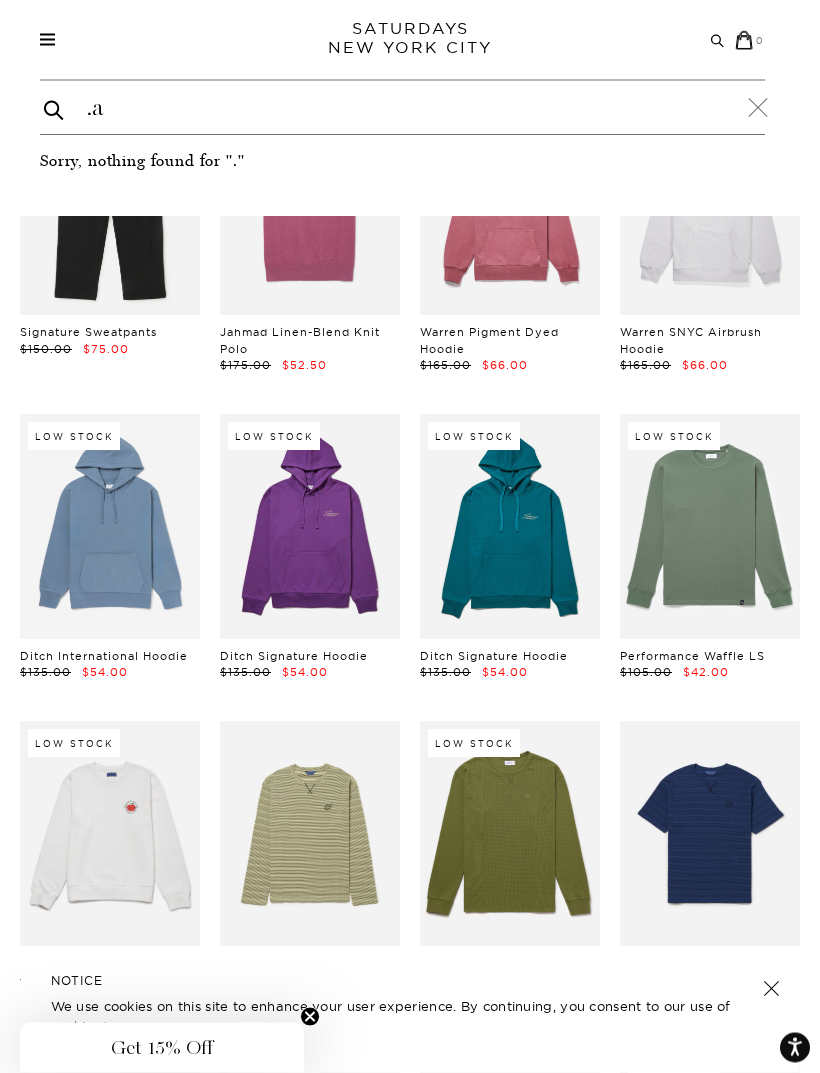 scroll, scrollTop: 26653, scrollLeft: 0, axis: vertical 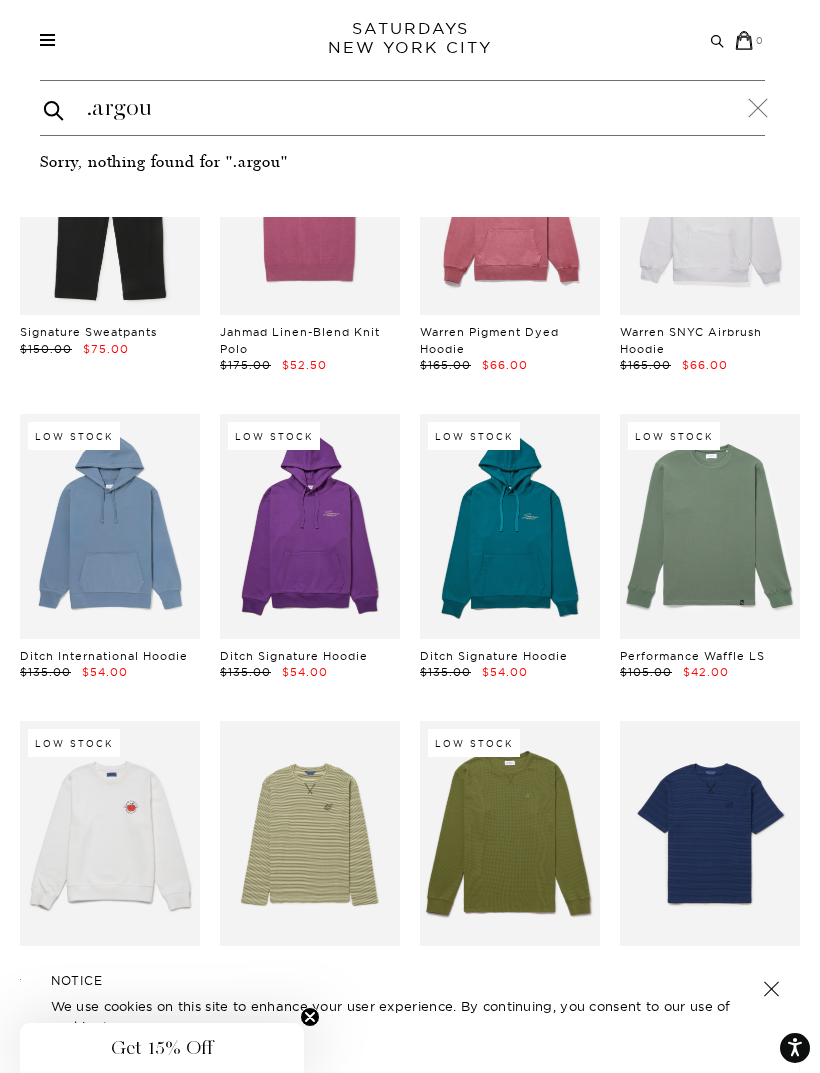 type on ".argo" 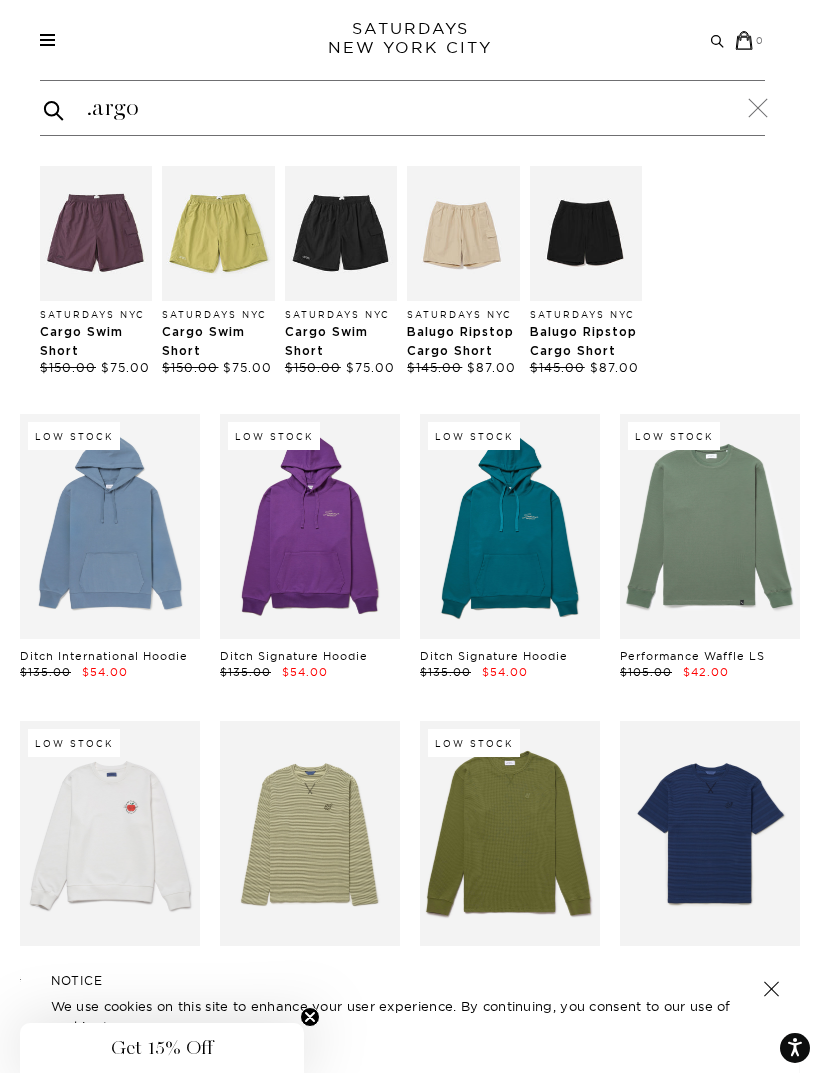 click at bounding box center [341, 233] 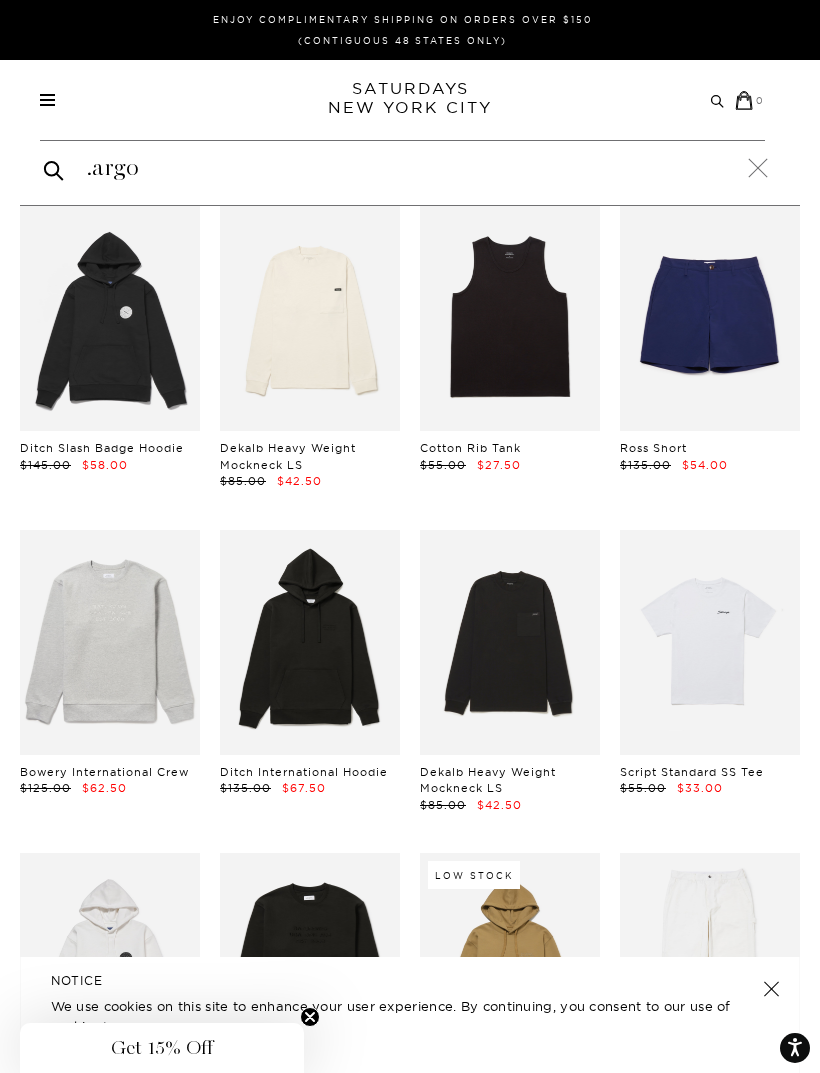 scroll, scrollTop: 26653, scrollLeft: 0, axis: vertical 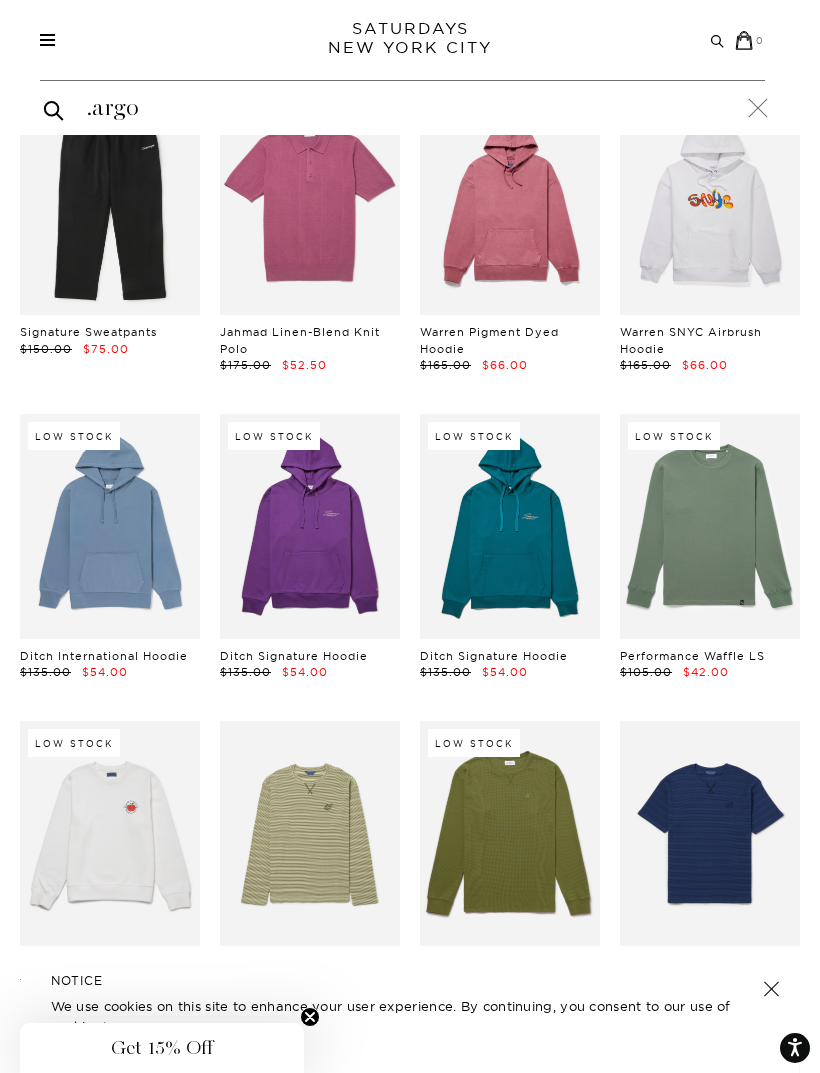 click at bounding box center (758, 108) 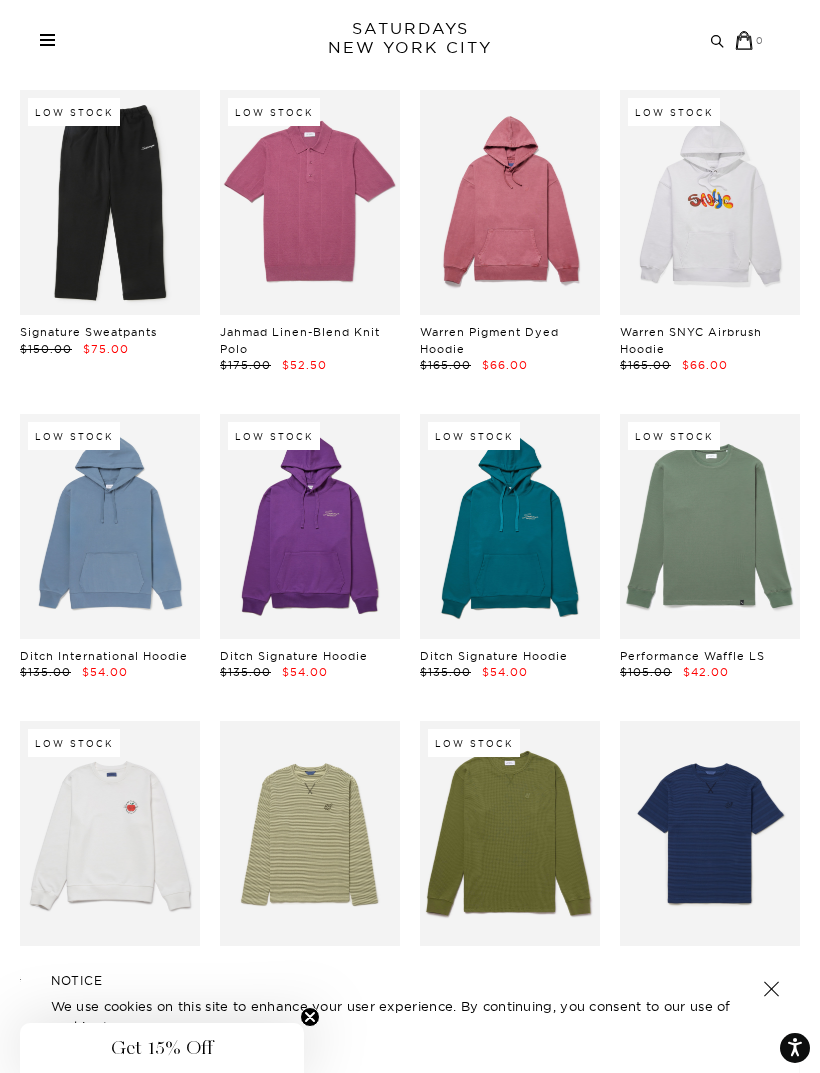 click 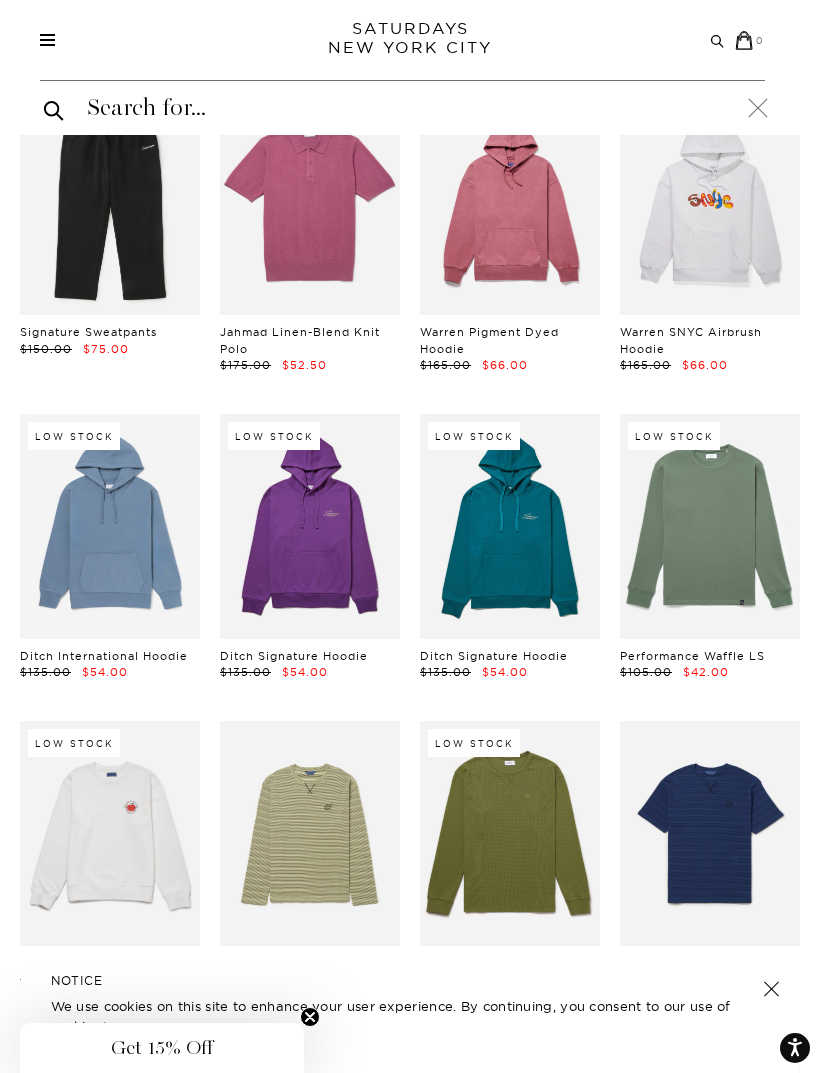 type on "I" 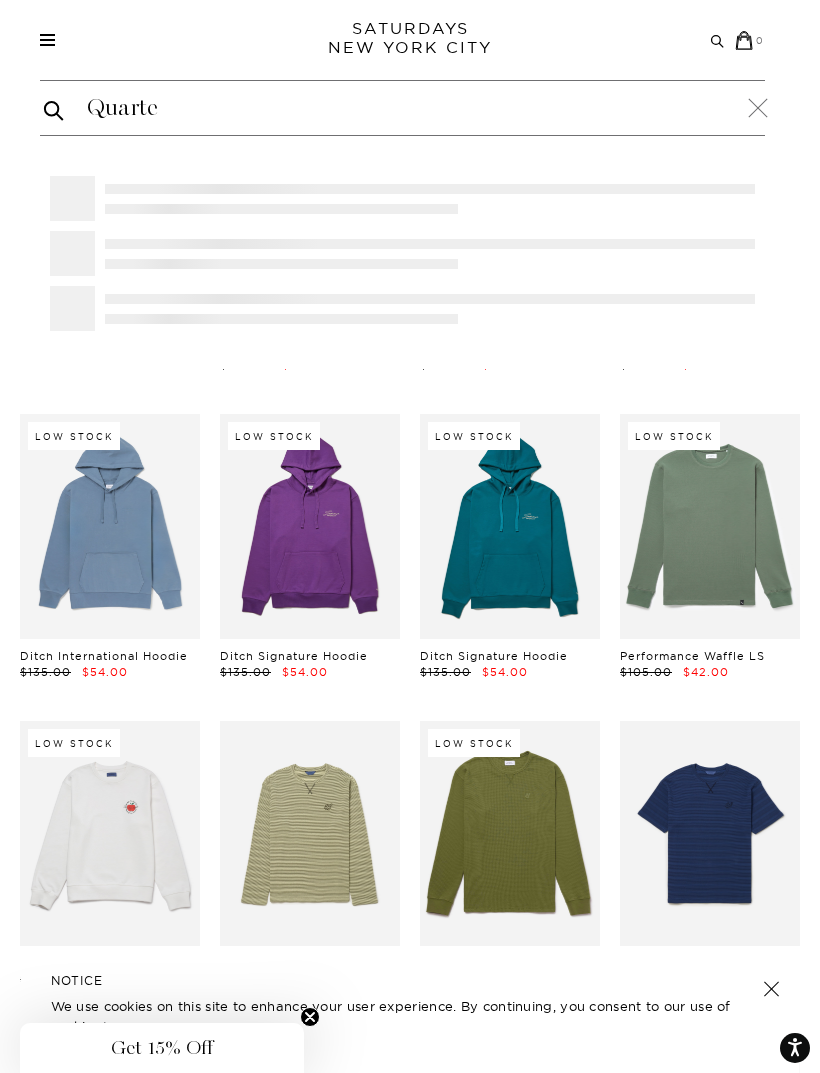 type on "Quarter" 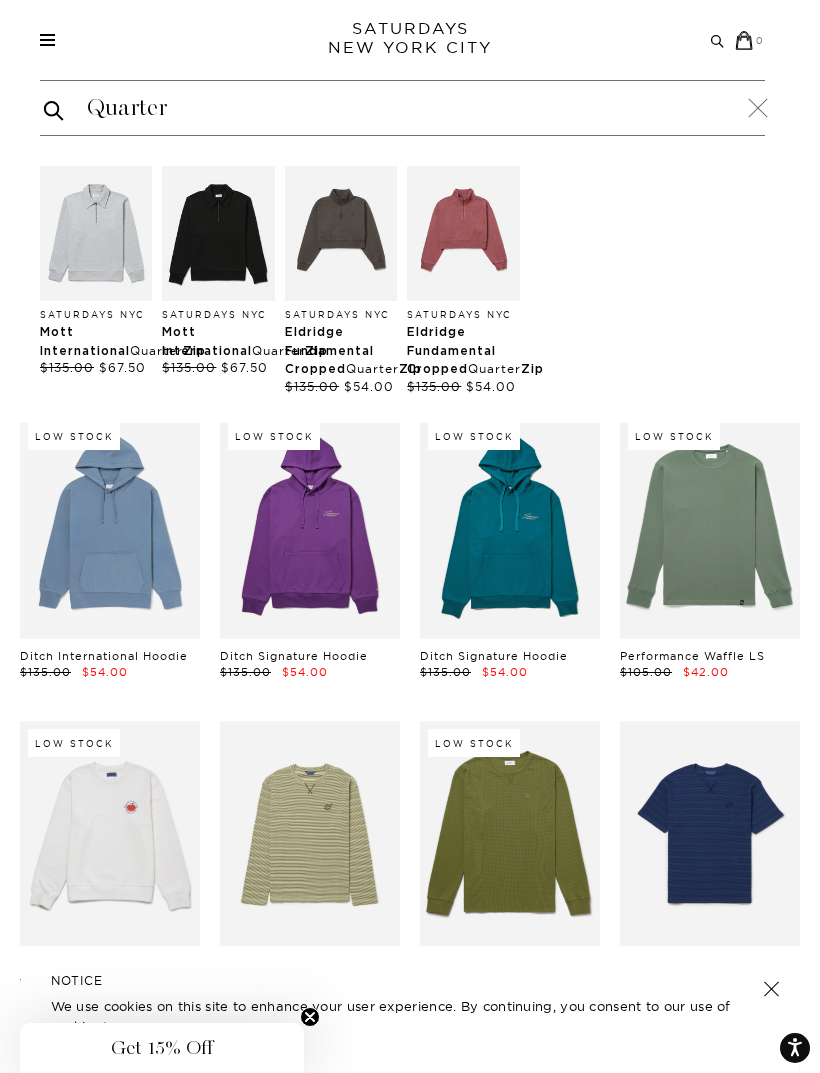 click on "Quarter" at bounding box center [278, 350] 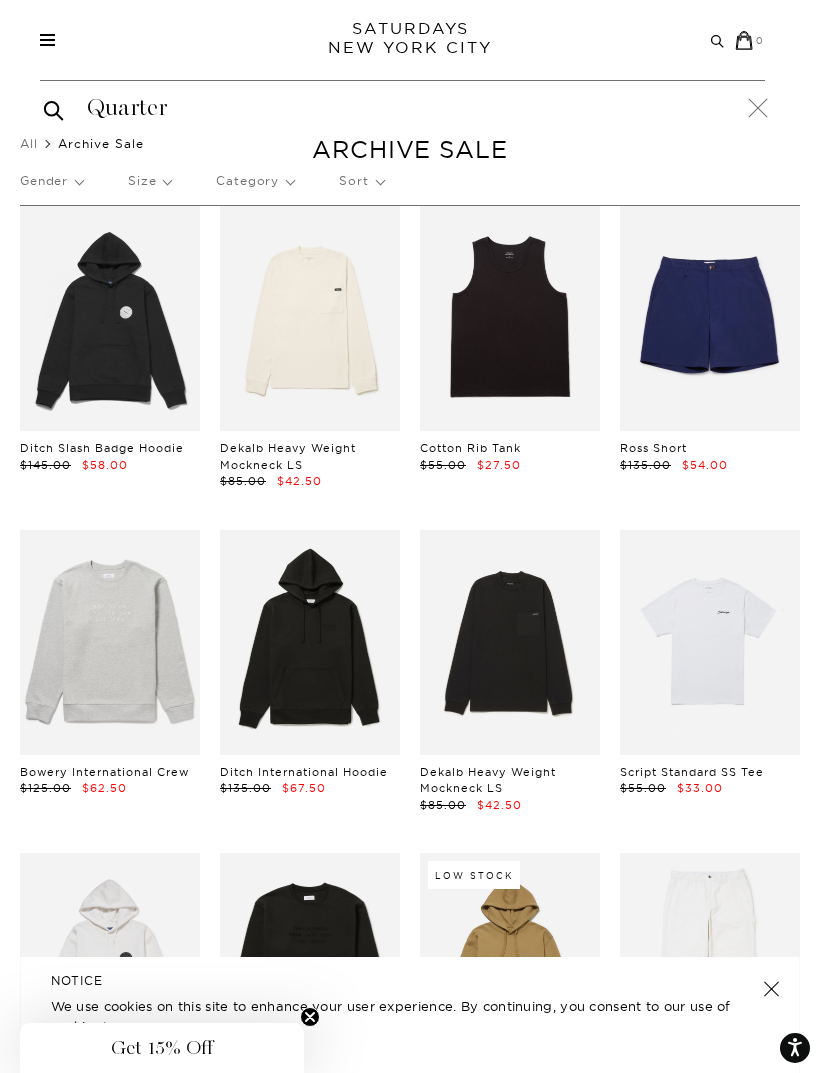 scroll, scrollTop: 26653, scrollLeft: 0, axis: vertical 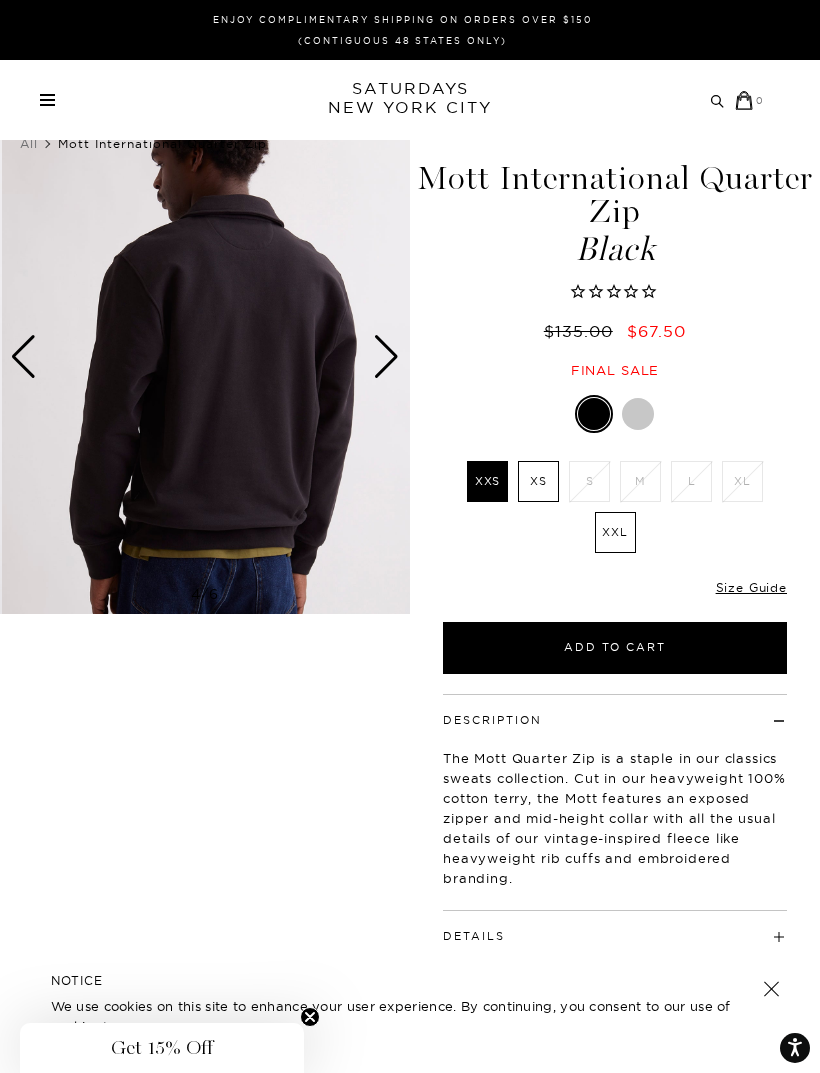 click on "XXL" at bounding box center [615, 532] 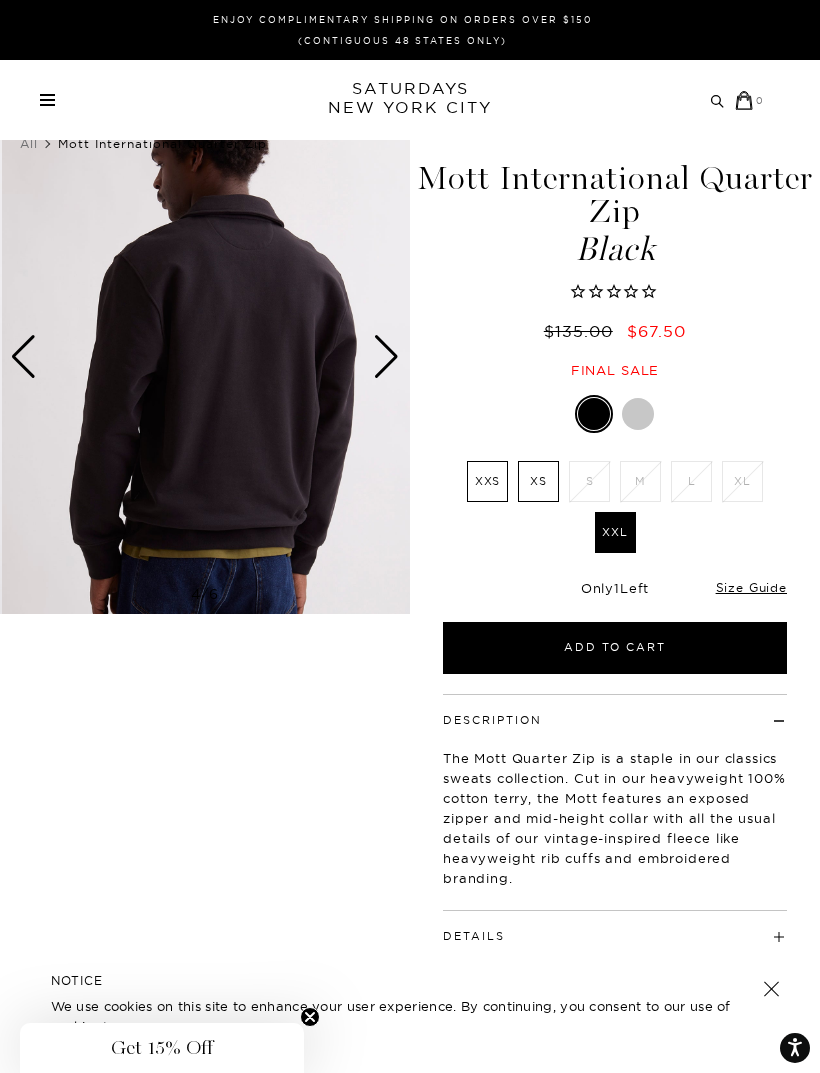 click on "Size Guide" at bounding box center [751, 587] 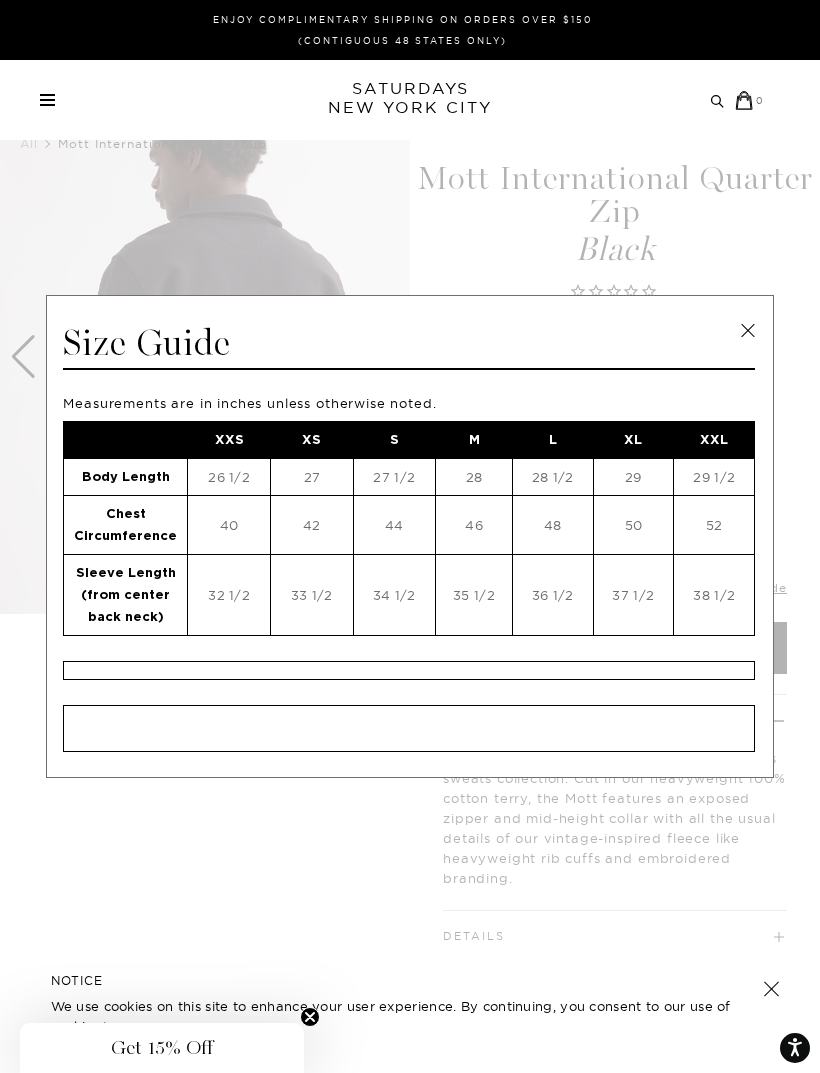 click at bounding box center [748, 331] 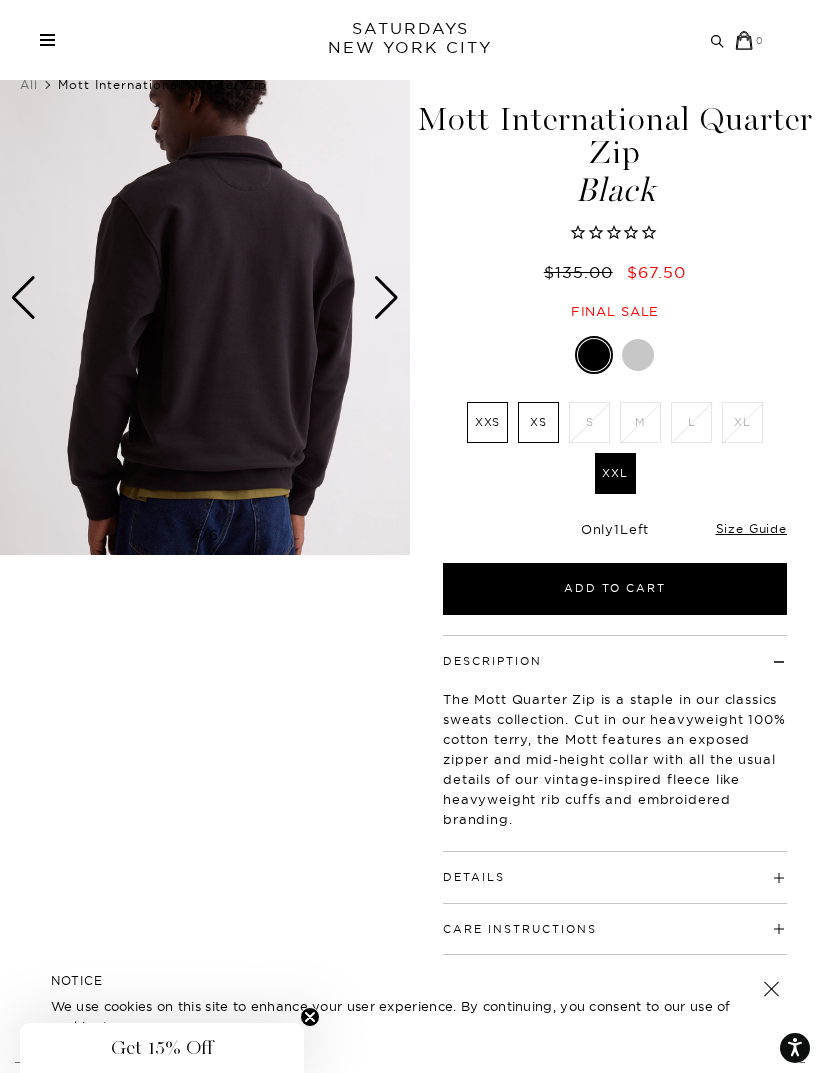 scroll, scrollTop: 60, scrollLeft: 0, axis: vertical 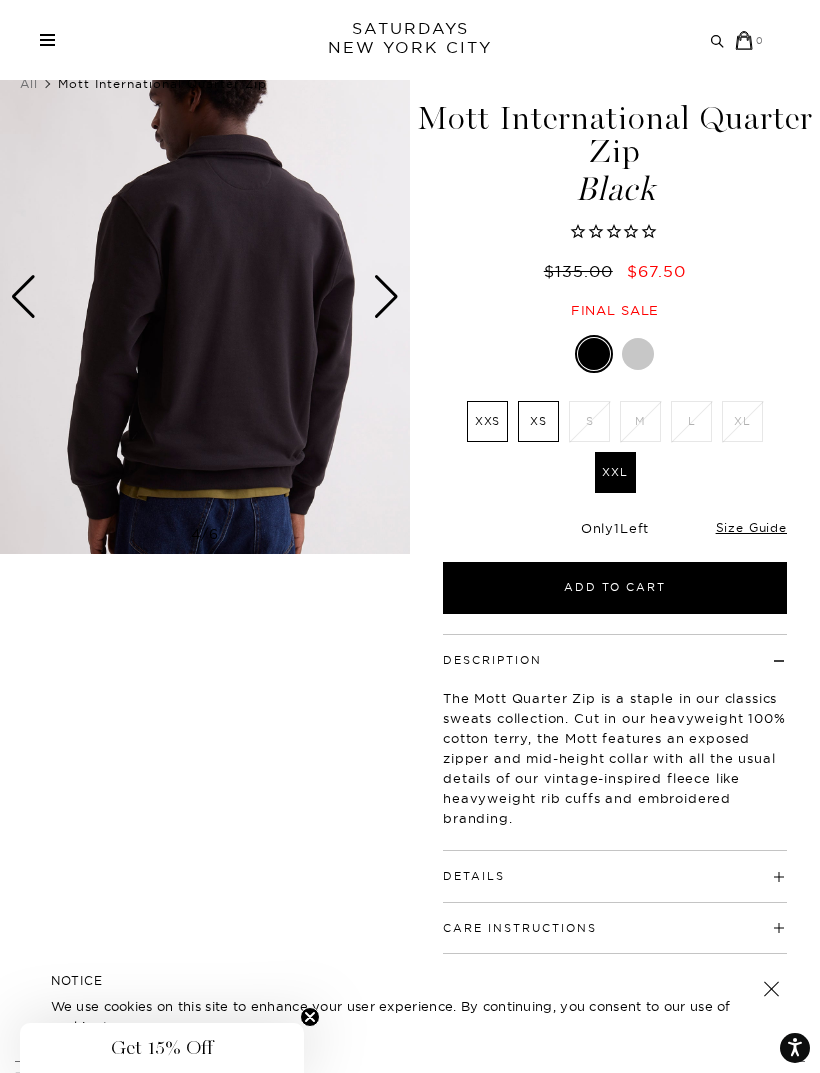 click at bounding box center (638, 354) 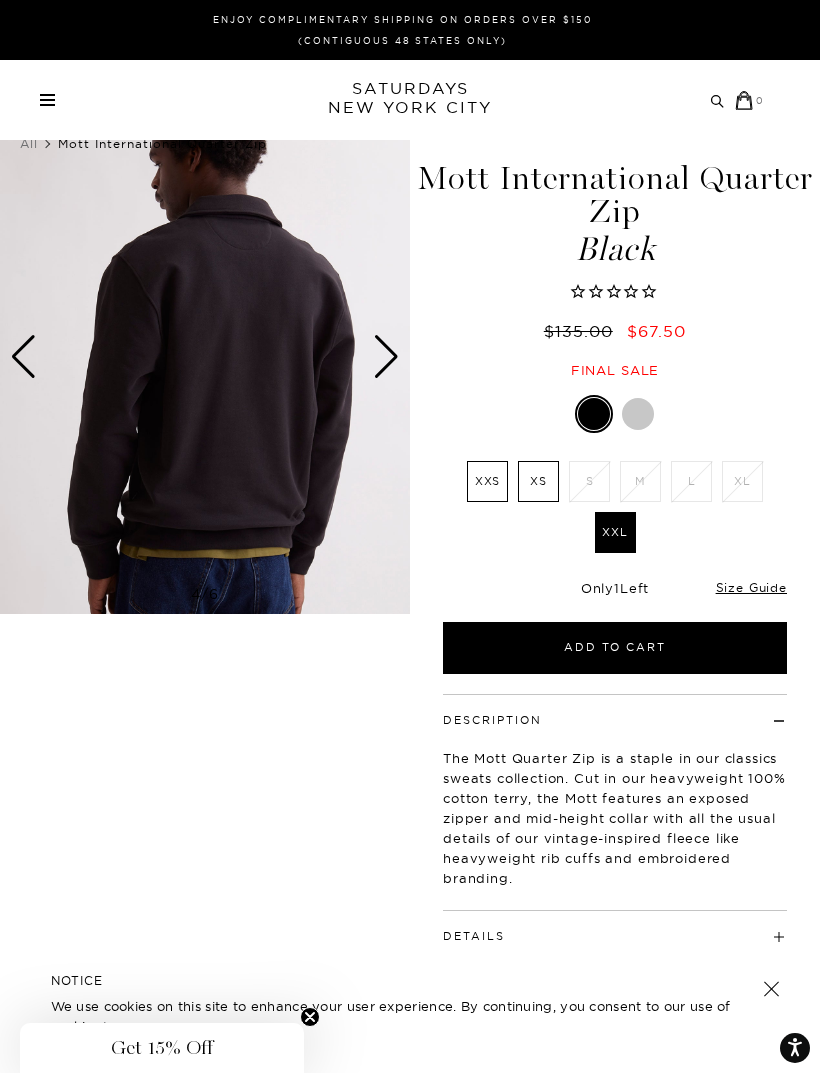 scroll, scrollTop: 124, scrollLeft: 0, axis: vertical 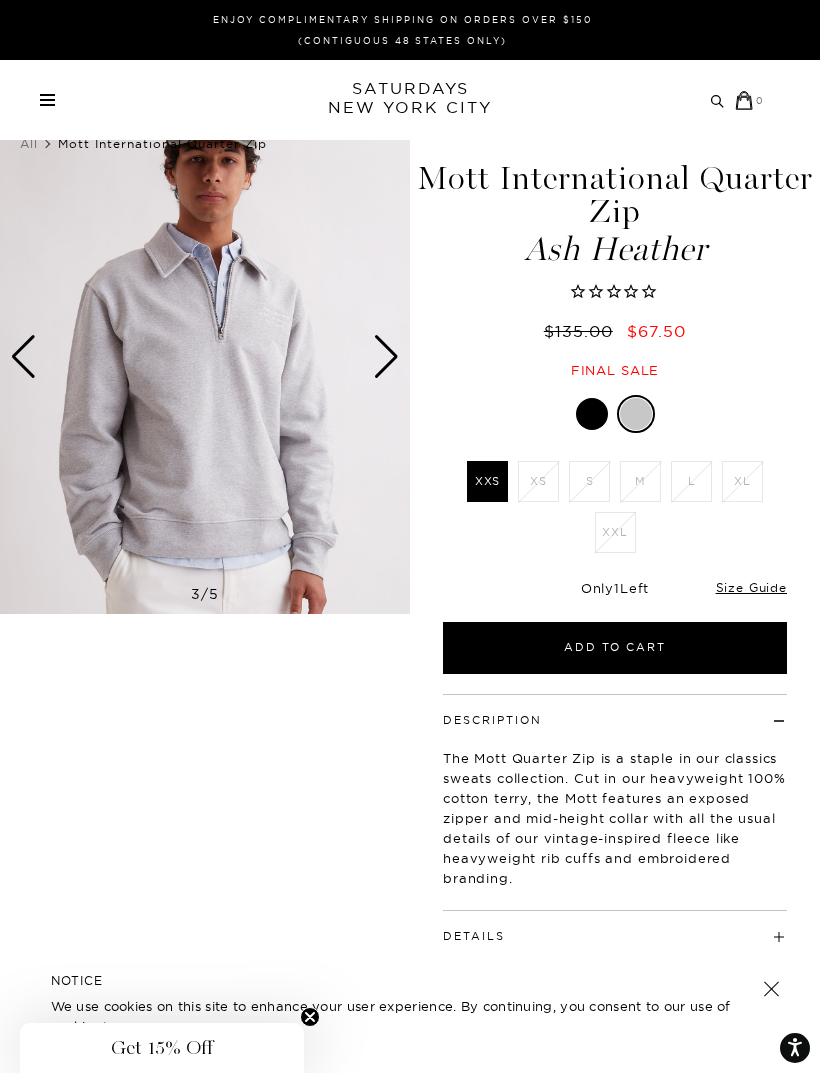 click on "3  /  5" at bounding box center (205, 583) 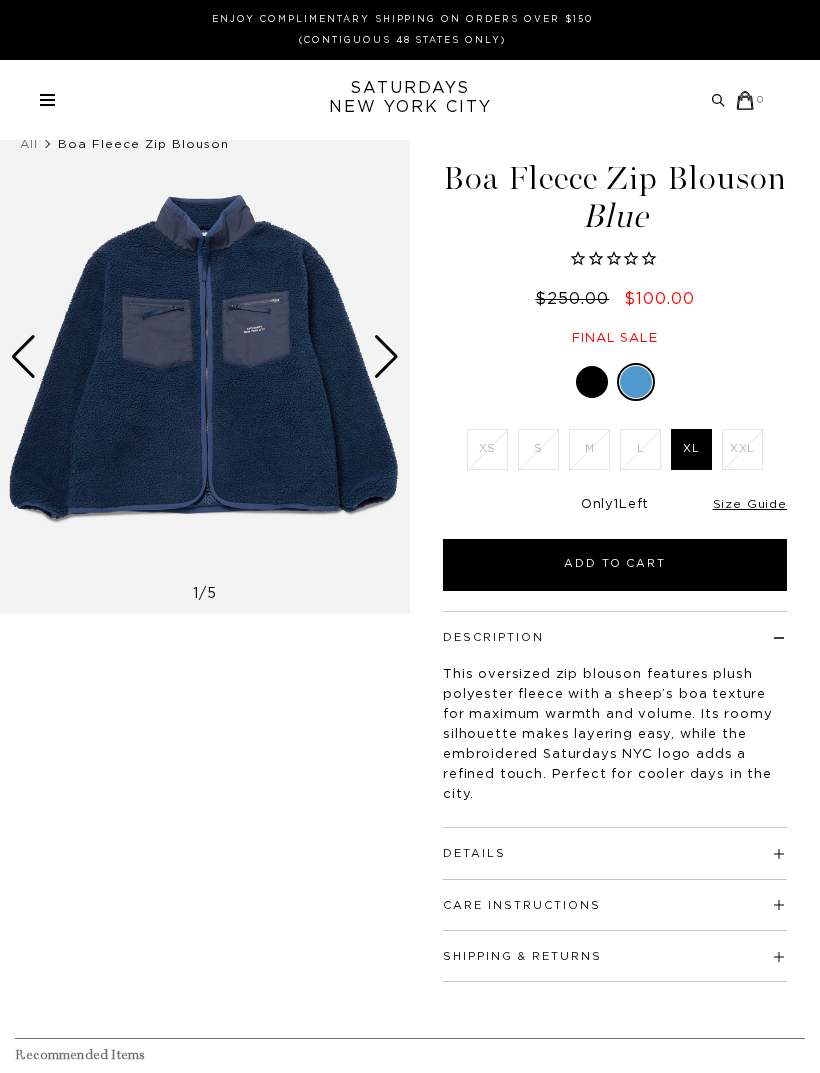 scroll, scrollTop: 0, scrollLeft: 0, axis: both 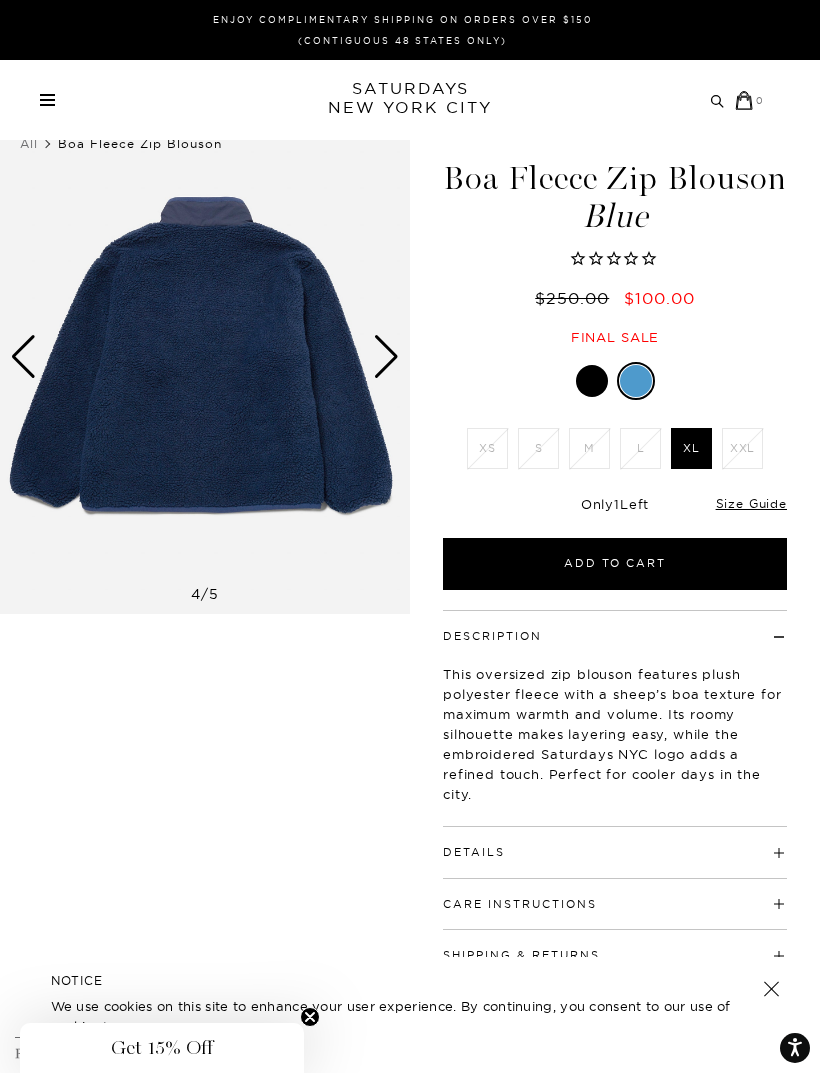 click at bounding box center [592, 381] 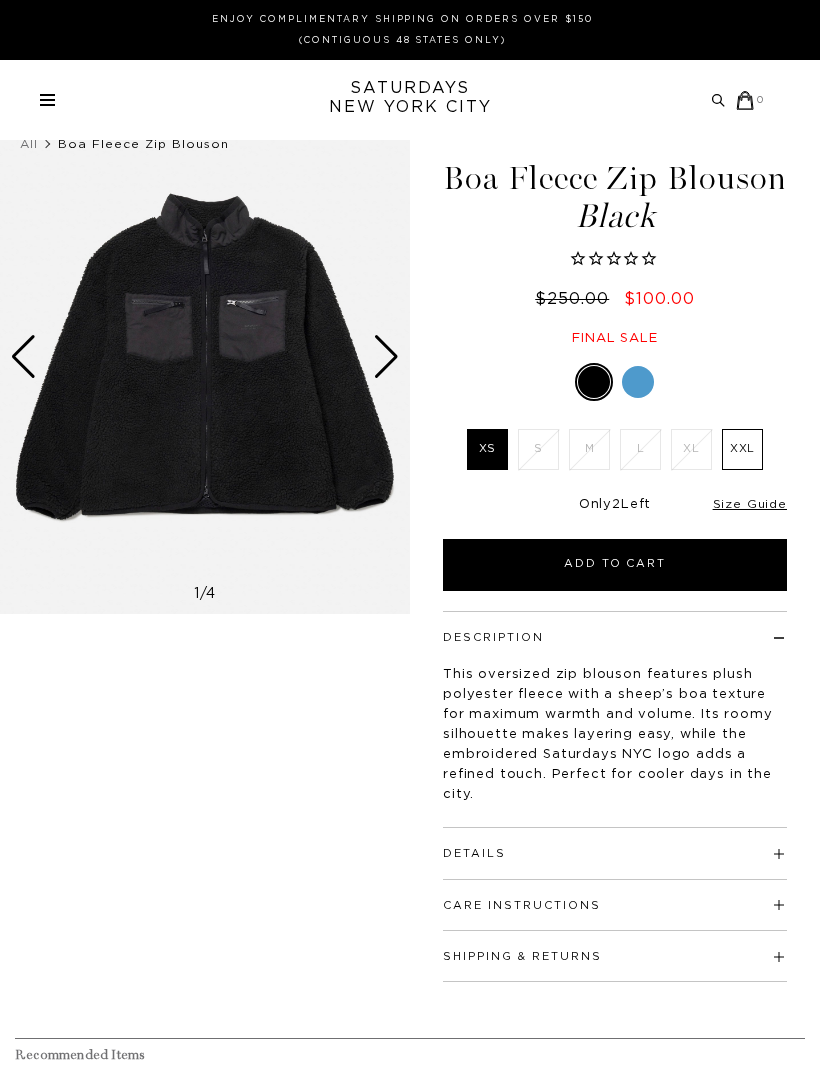 scroll, scrollTop: 0, scrollLeft: 0, axis: both 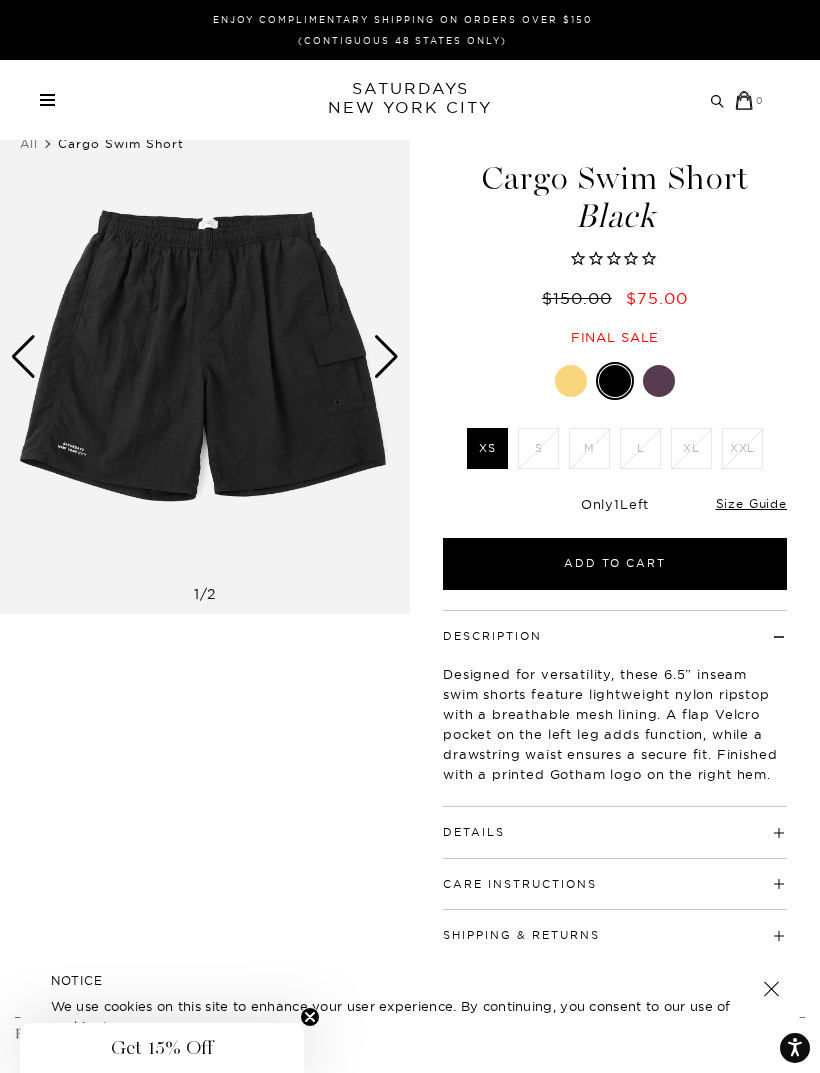 click on "Size Guide" at bounding box center [751, 503] 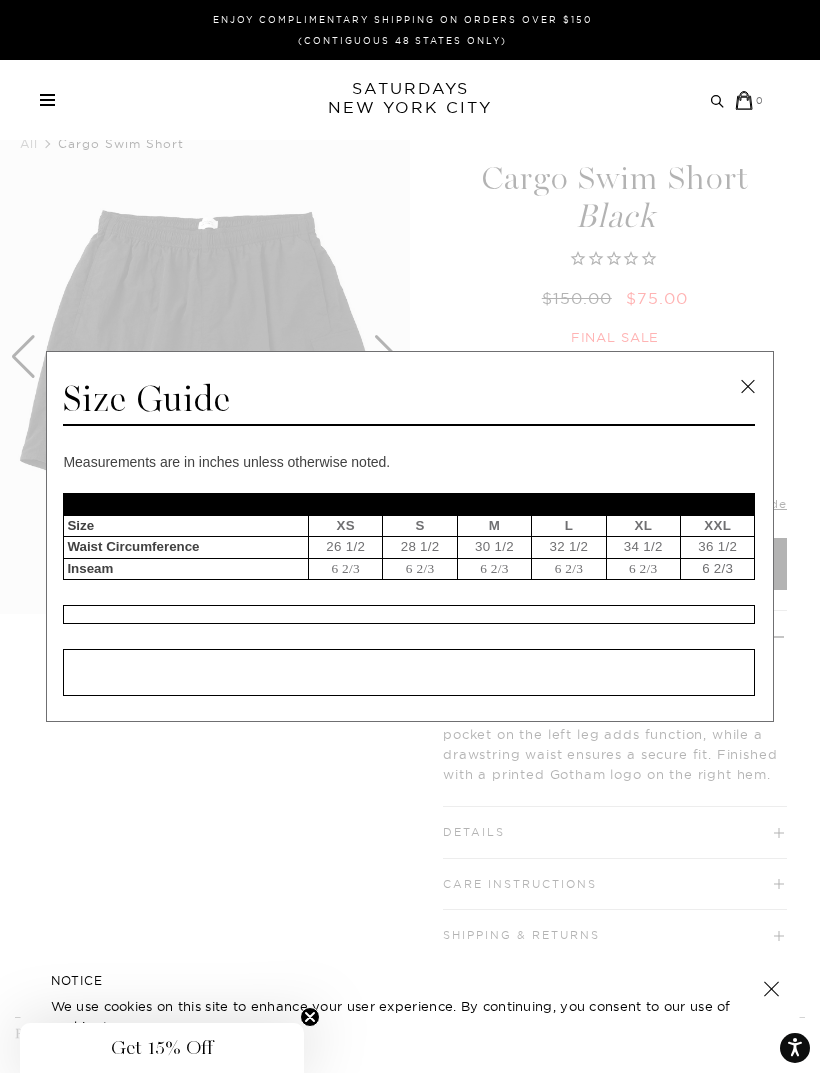 click at bounding box center (748, 387) 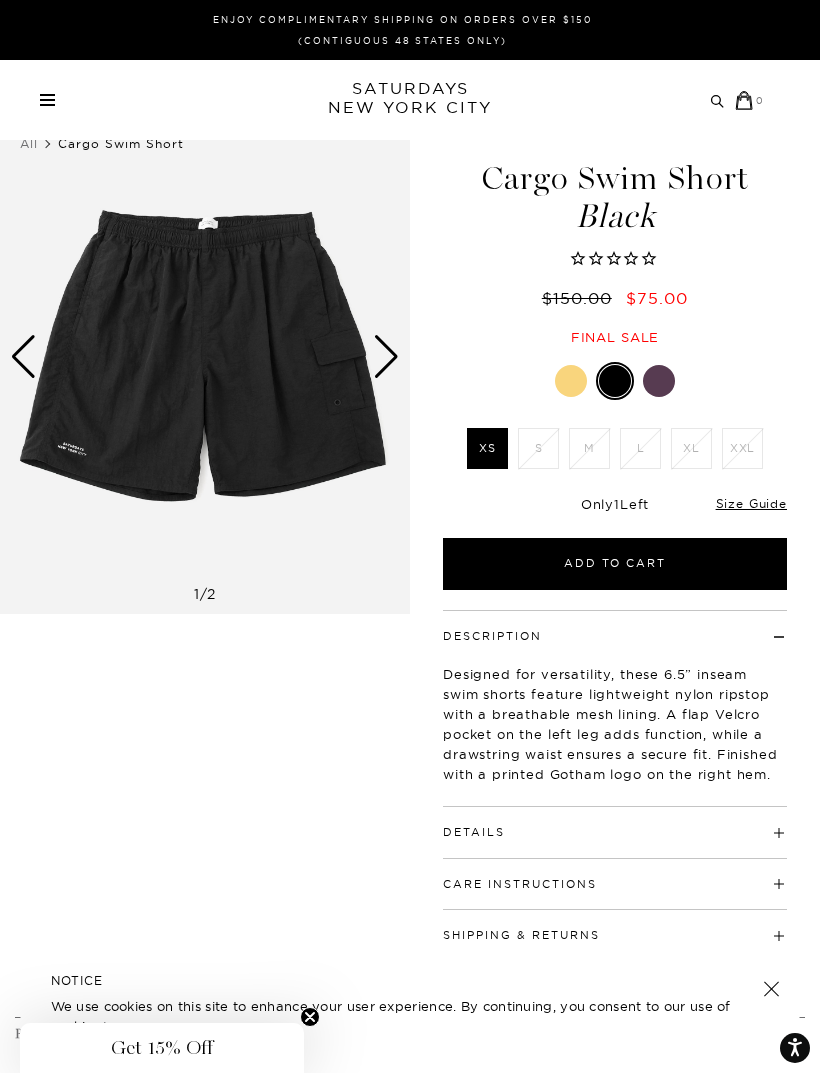 scroll, scrollTop: 0, scrollLeft: 0, axis: both 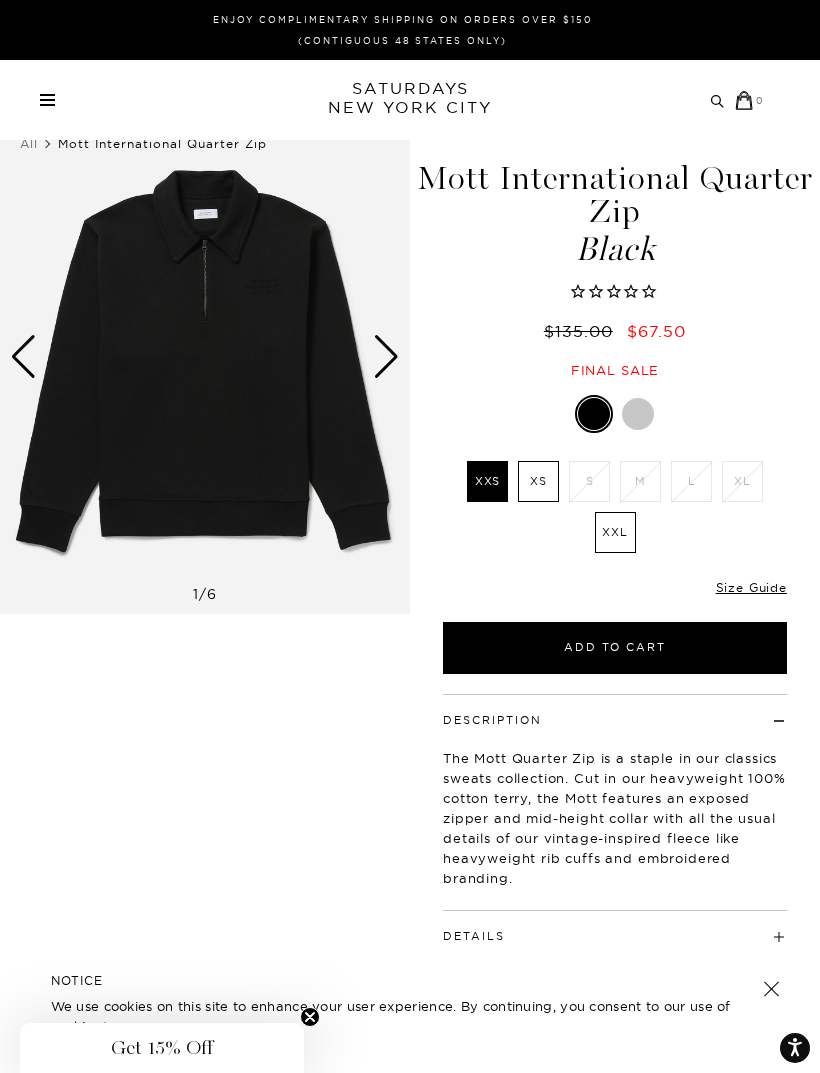 click on "XXL" at bounding box center (615, 532) 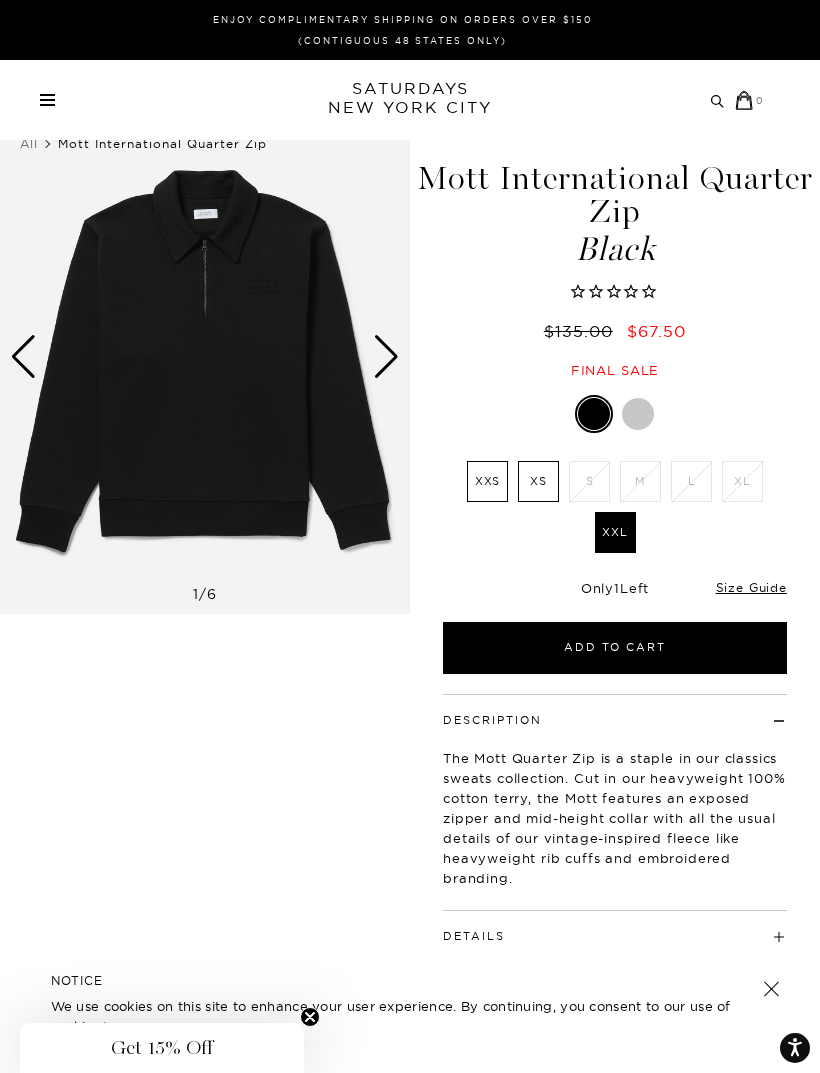 click on "Size Guide" at bounding box center (751, 587) 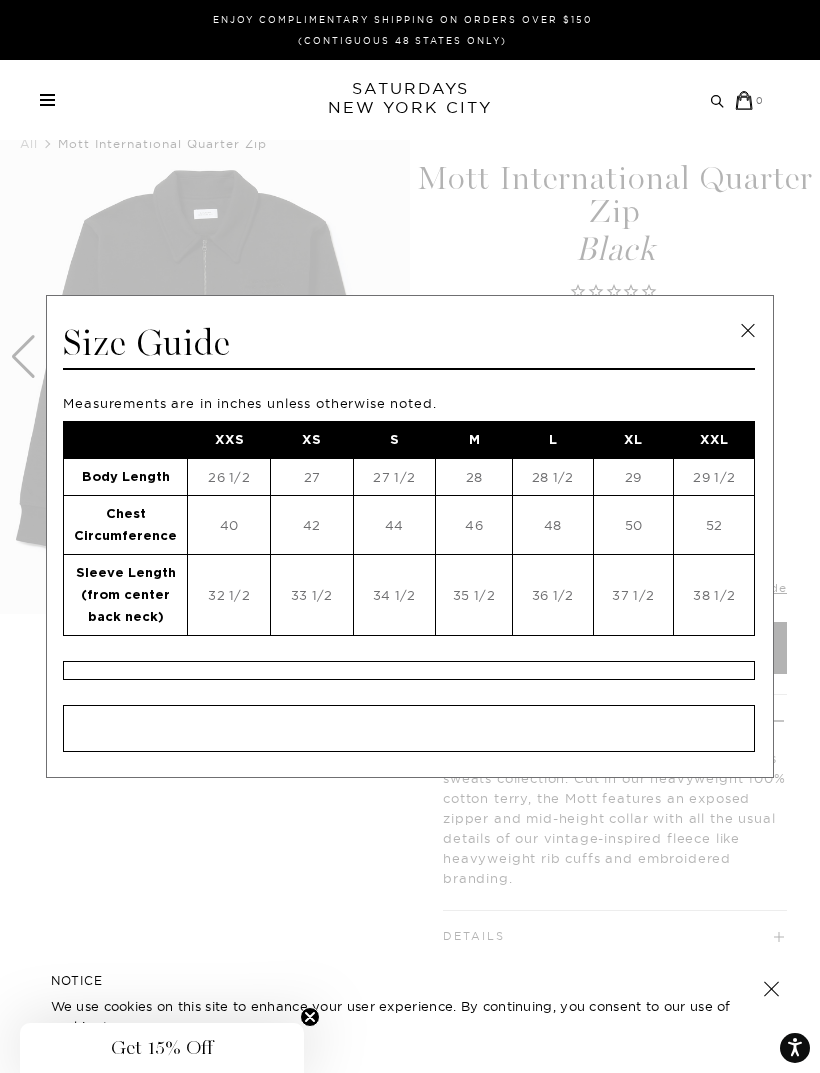 click at bounding box center (748, 331) 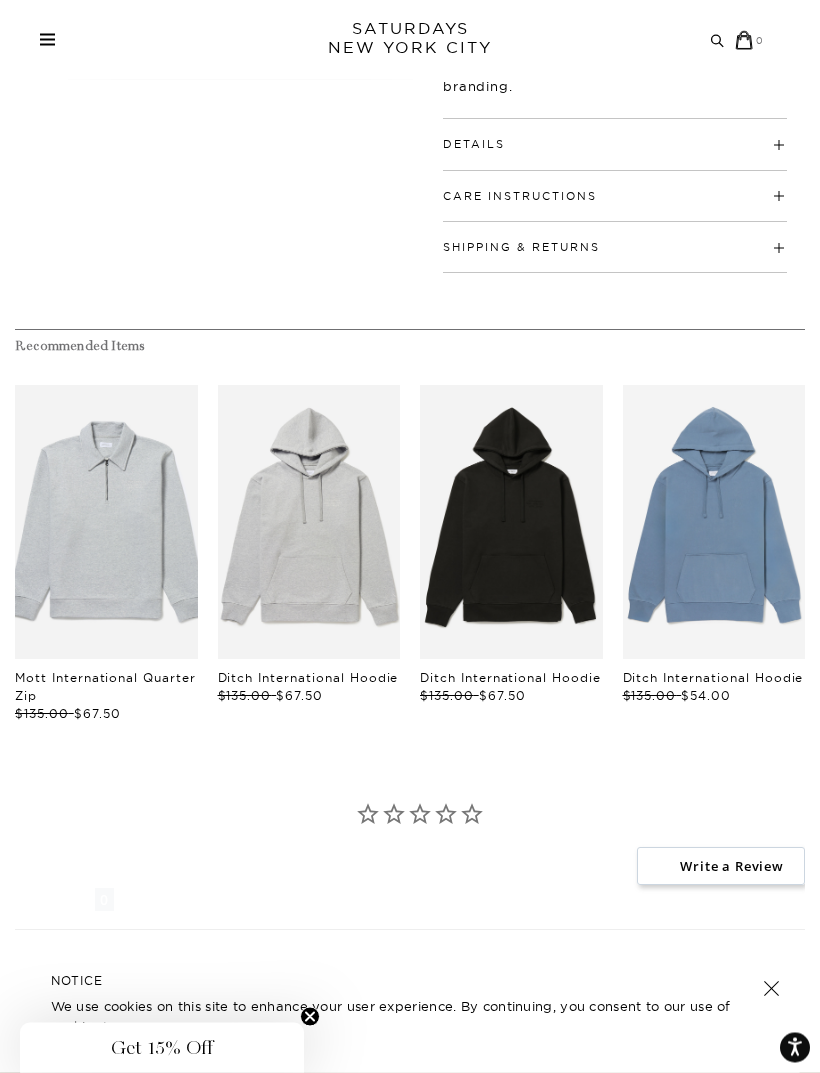 scroll, scrollTop: 792, scrollLeft: 0, axis: vertical 